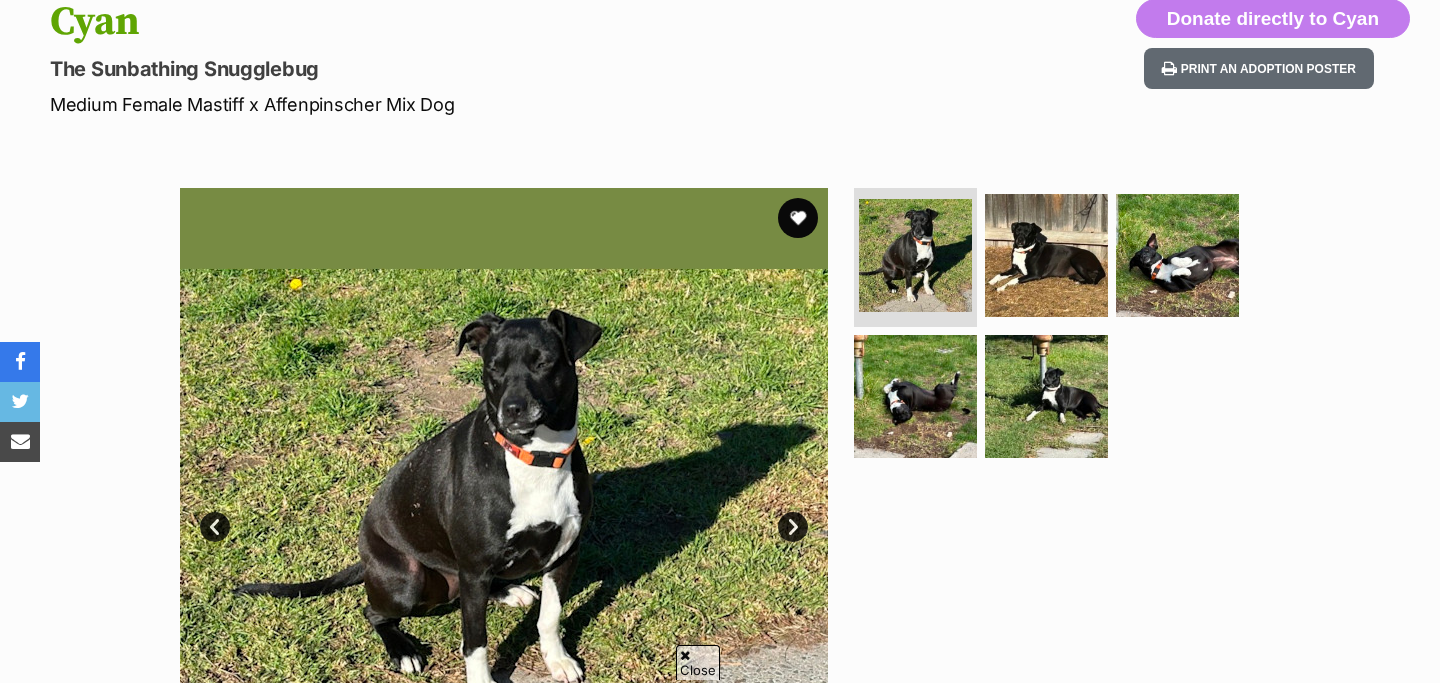 scroll, scrollTop: 0, scrollLeft: 0, axis: both 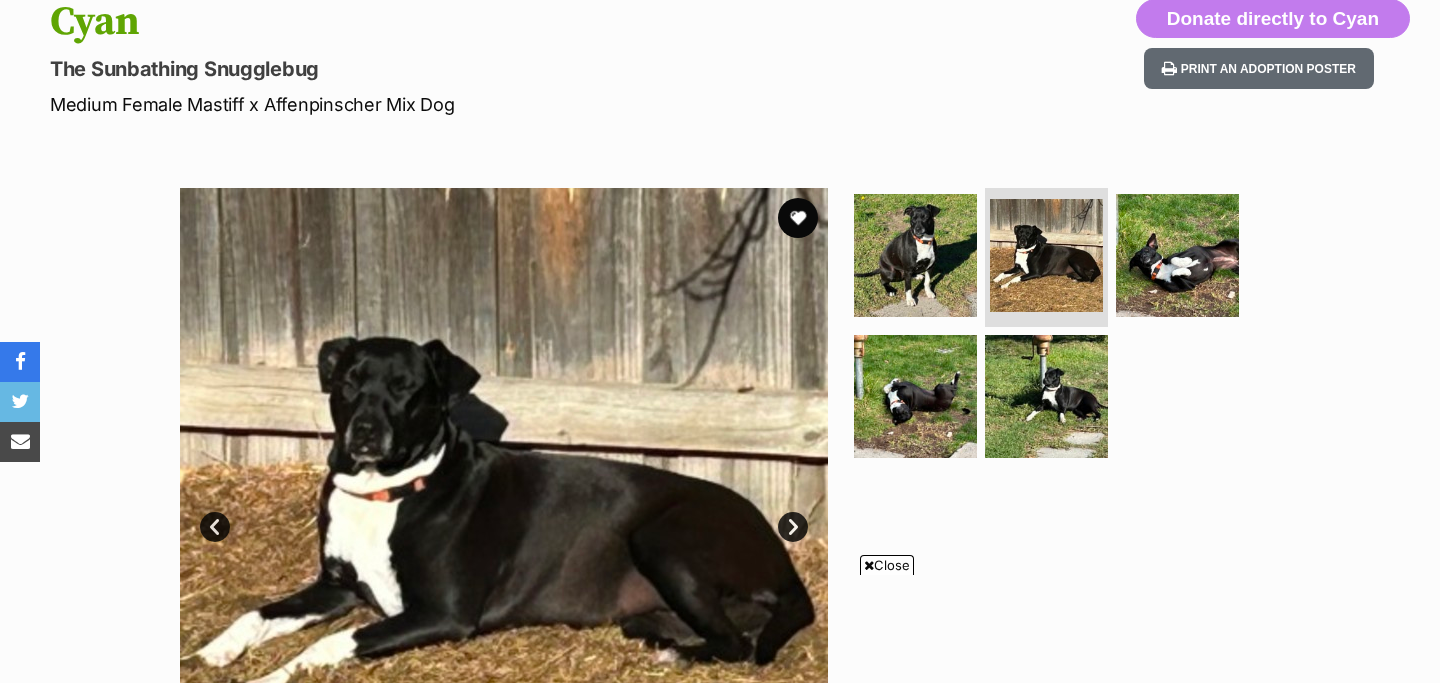 click on "Next" at bounding box center (793, 527) 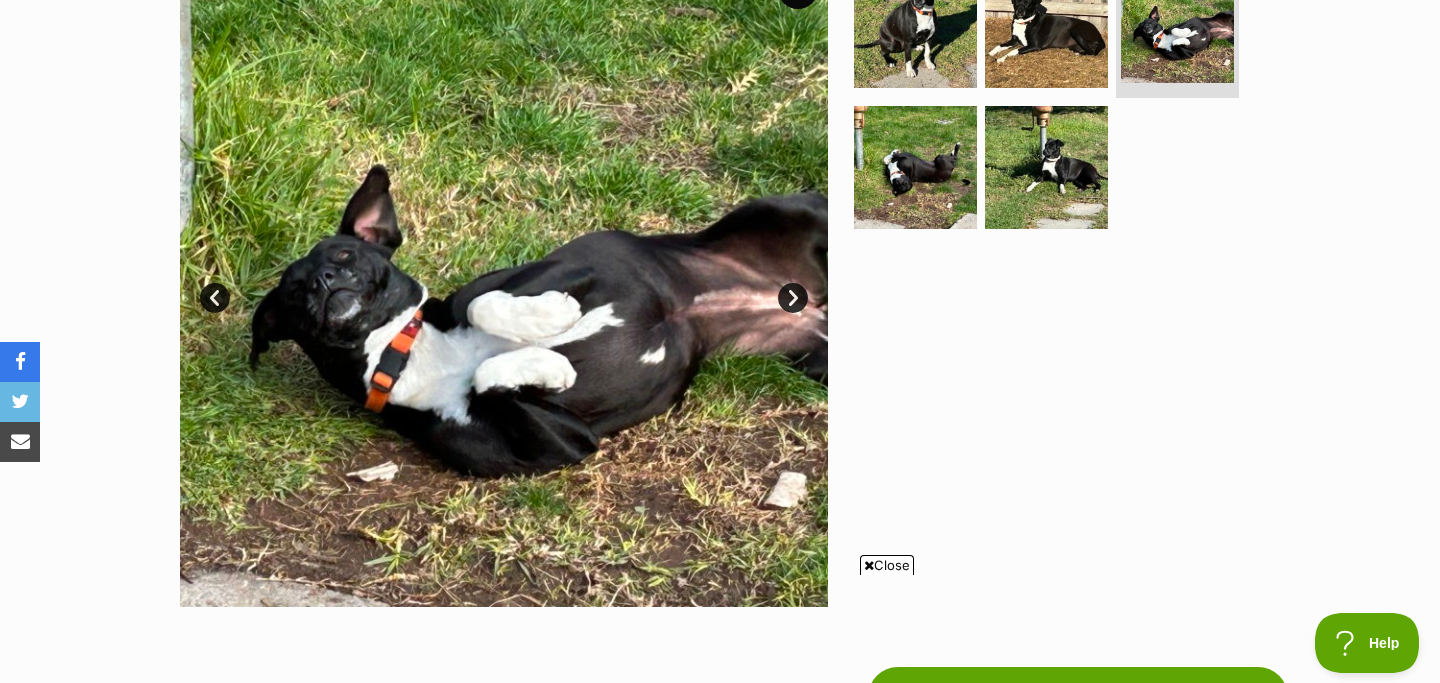 scroll, scrollTop: 0, scrollLeft: 0, axis: both 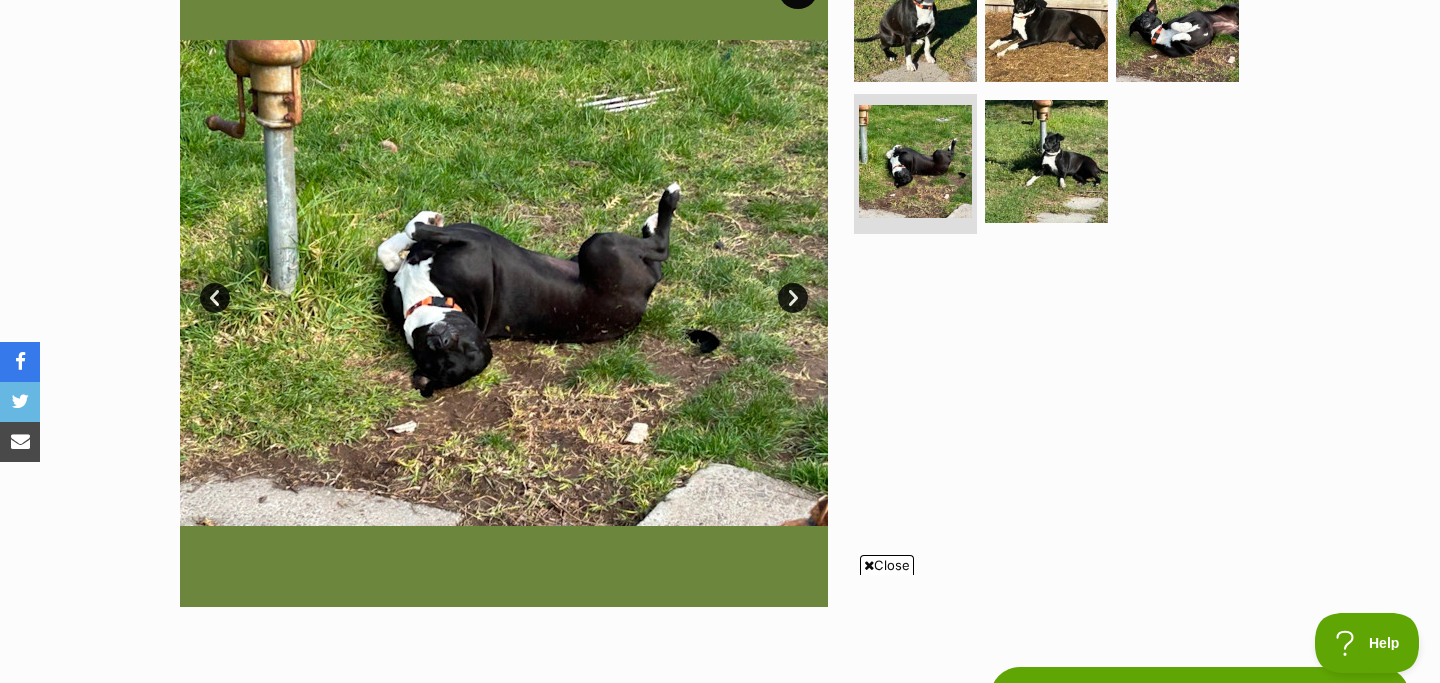 click on "Next" at bounding box center [793, 298] 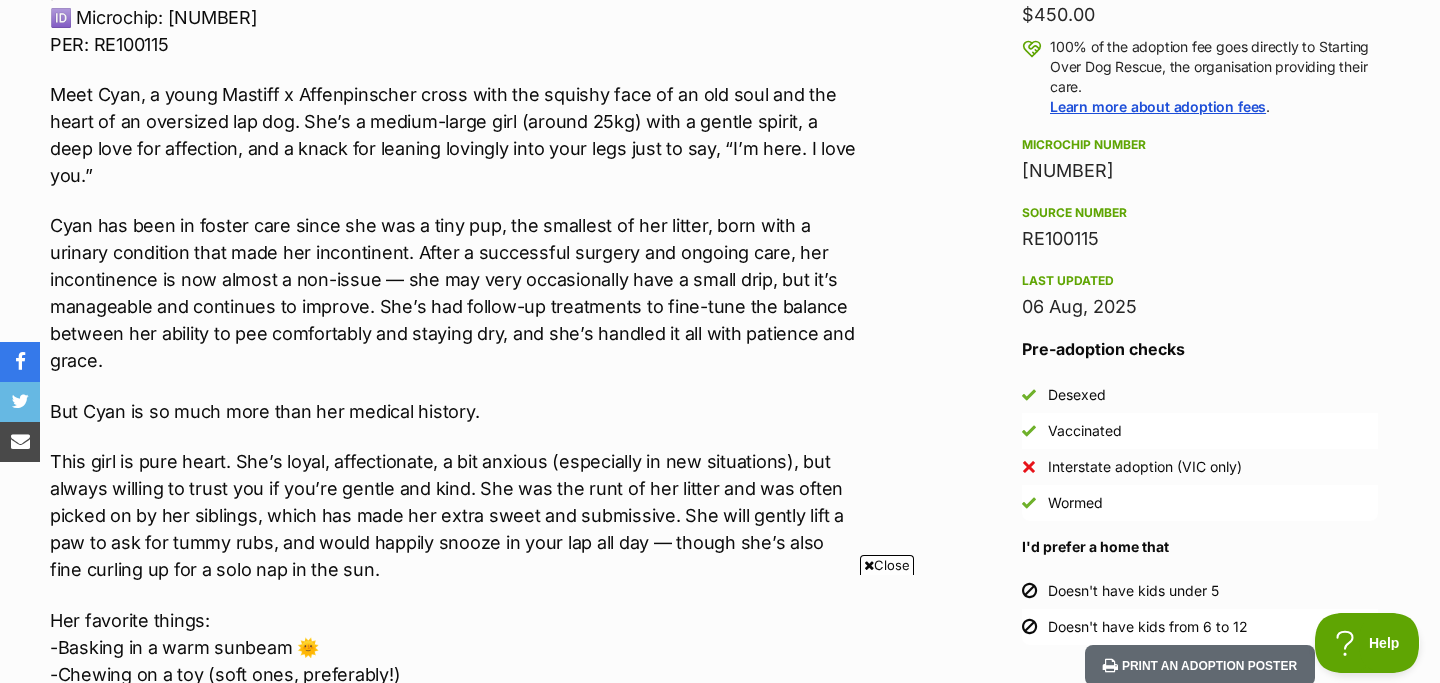 scroll, scrollTop: 1497, scrollLeft: 0, axis: vertical 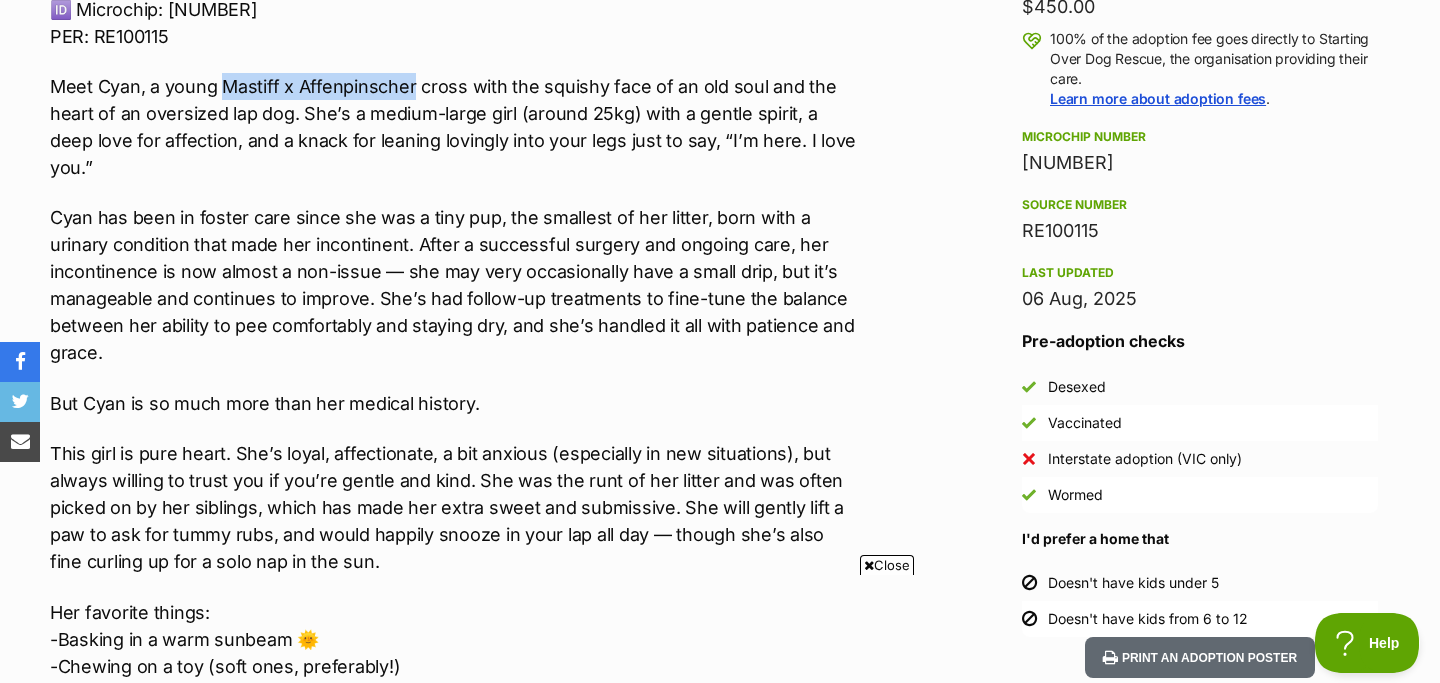 drag, startPoint x: 411, startPoint y: 86, endPoint x: 223, endPoint y: 88, distance: 188.01064 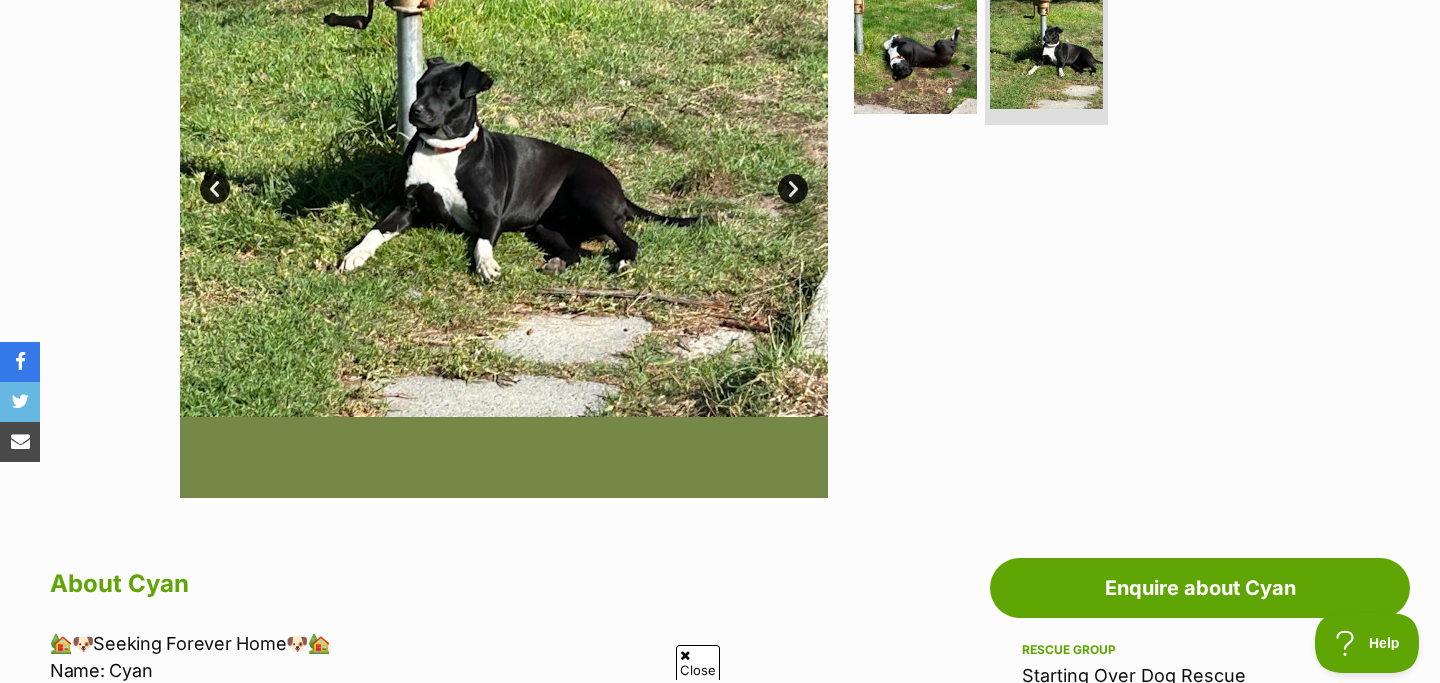 scroll, scrollTop: 203, scrollLeft: 0, axis: vertical 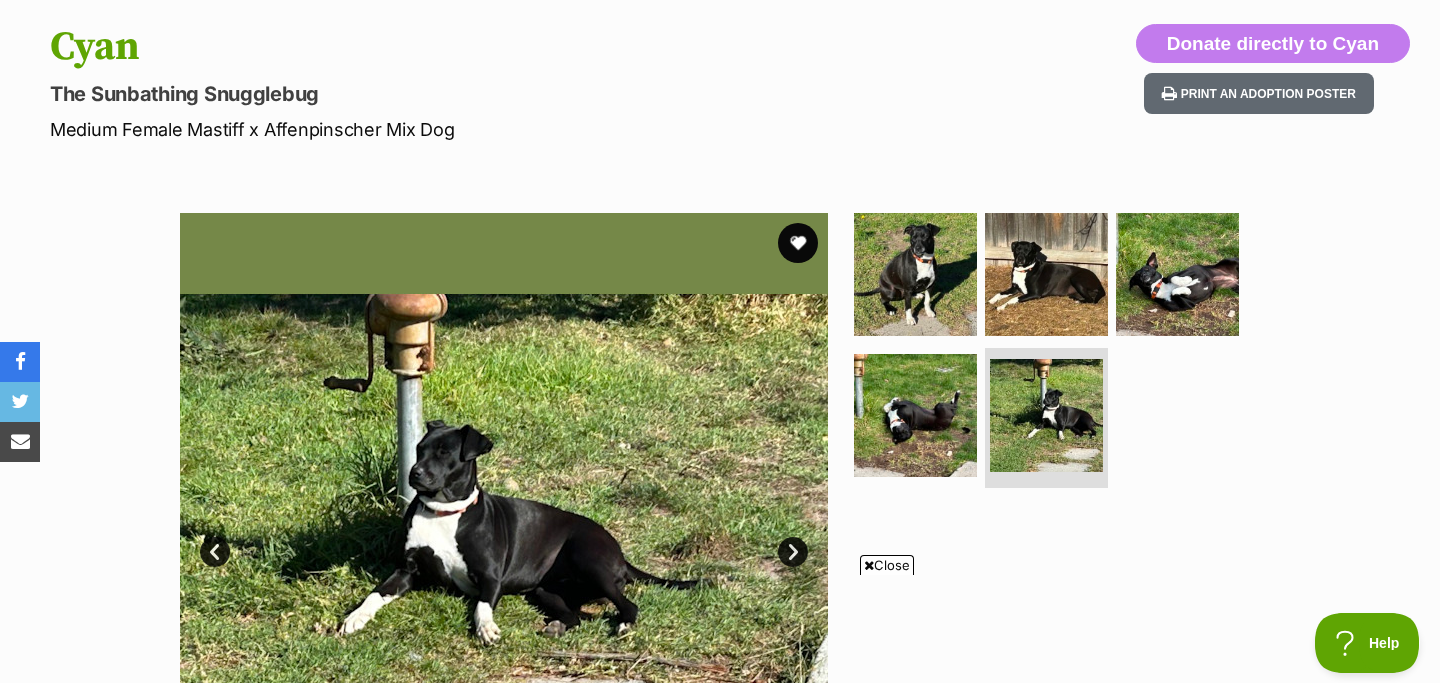 click on "Next" at bounding box center [793, 552] 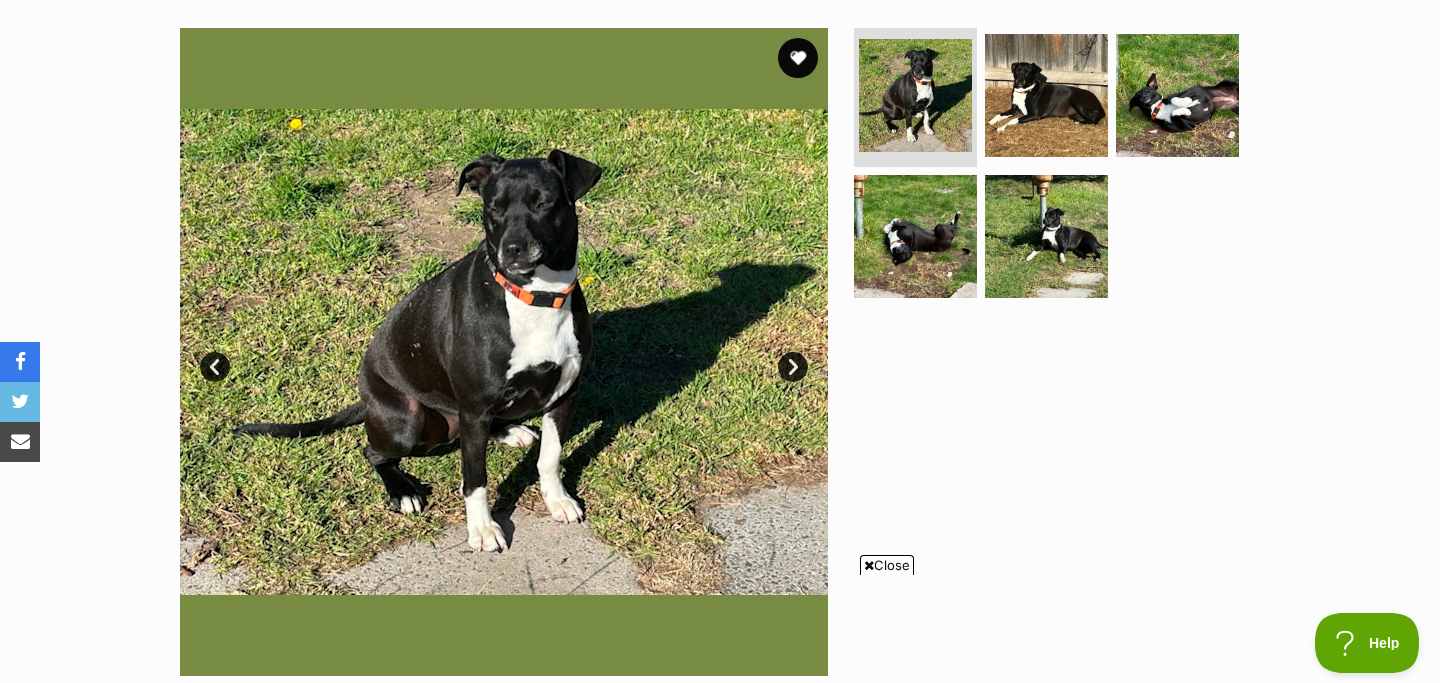 scroll, scrollTop: 0, scrollLeft: 0, axis: both 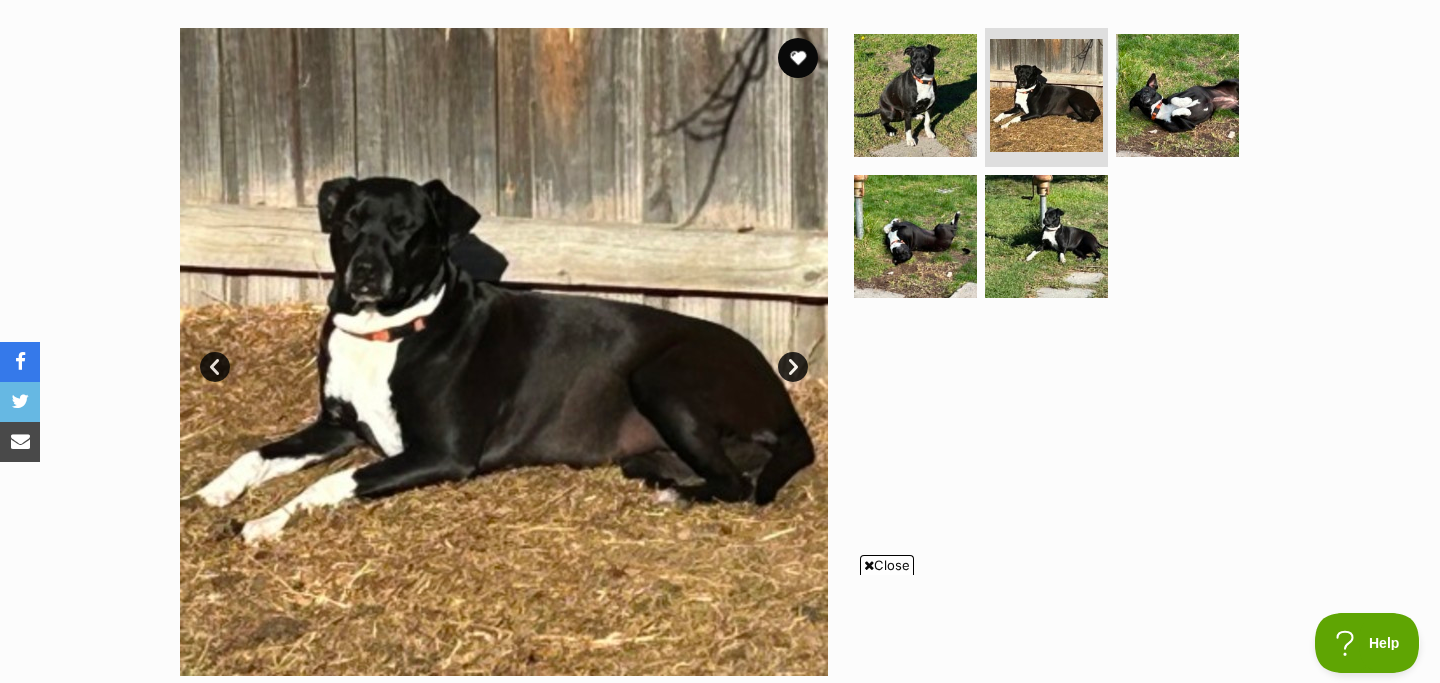 click on "Next" at bounding box center [793, 367] 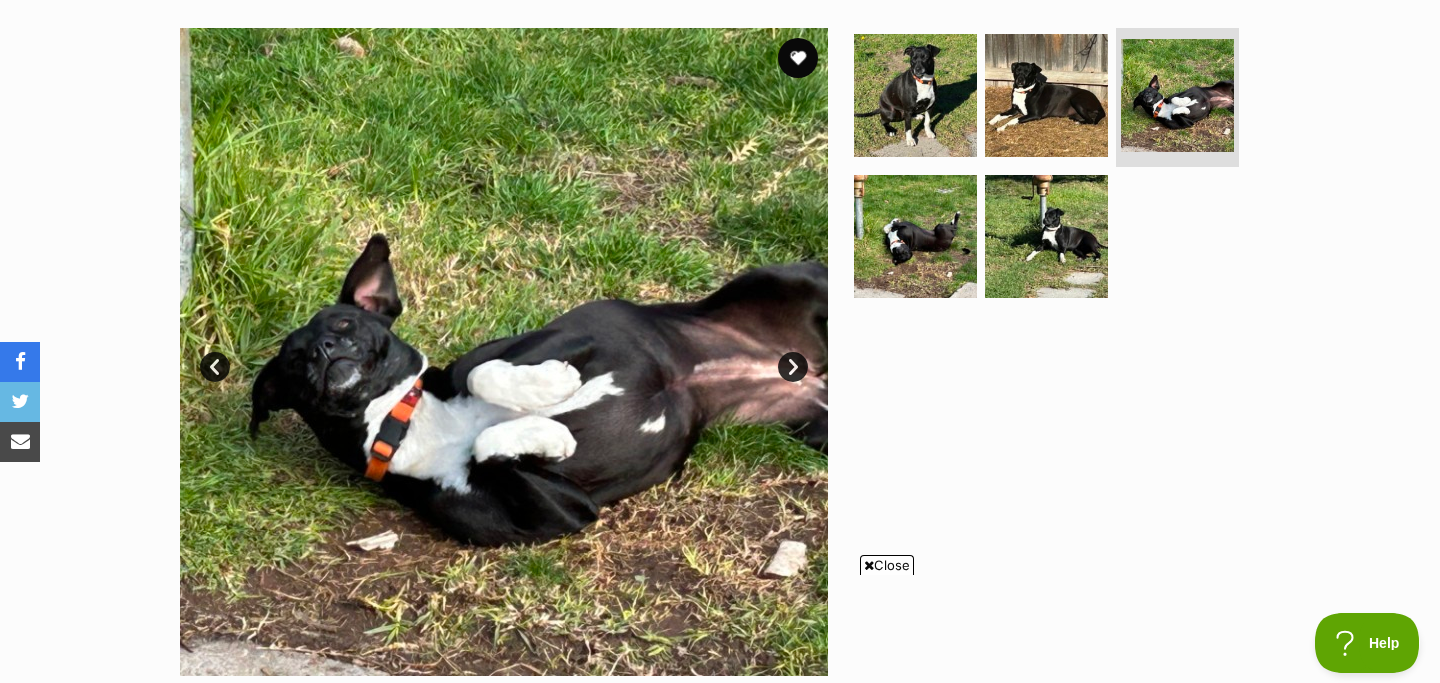 scroll, scrollTop: 0, scrollLeft: 0, axis: both 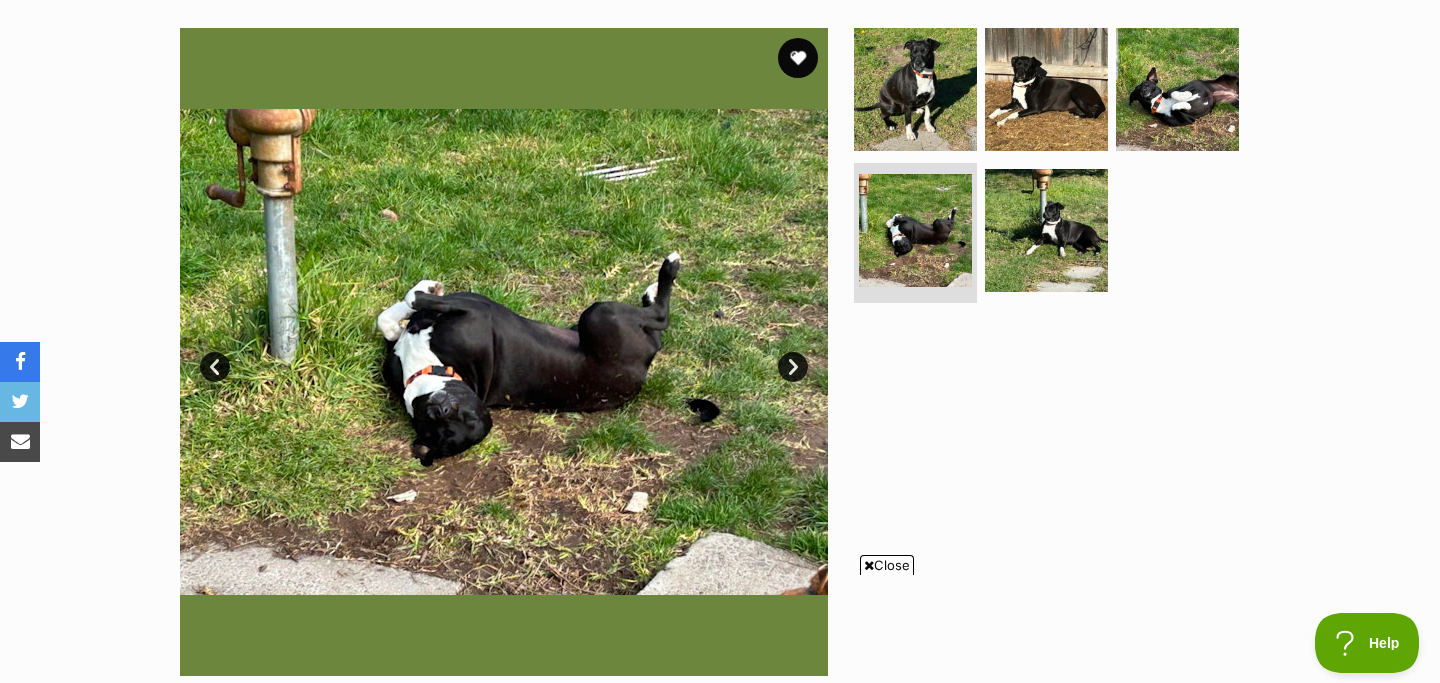 click on "Next" at bounding box center (793, 367) 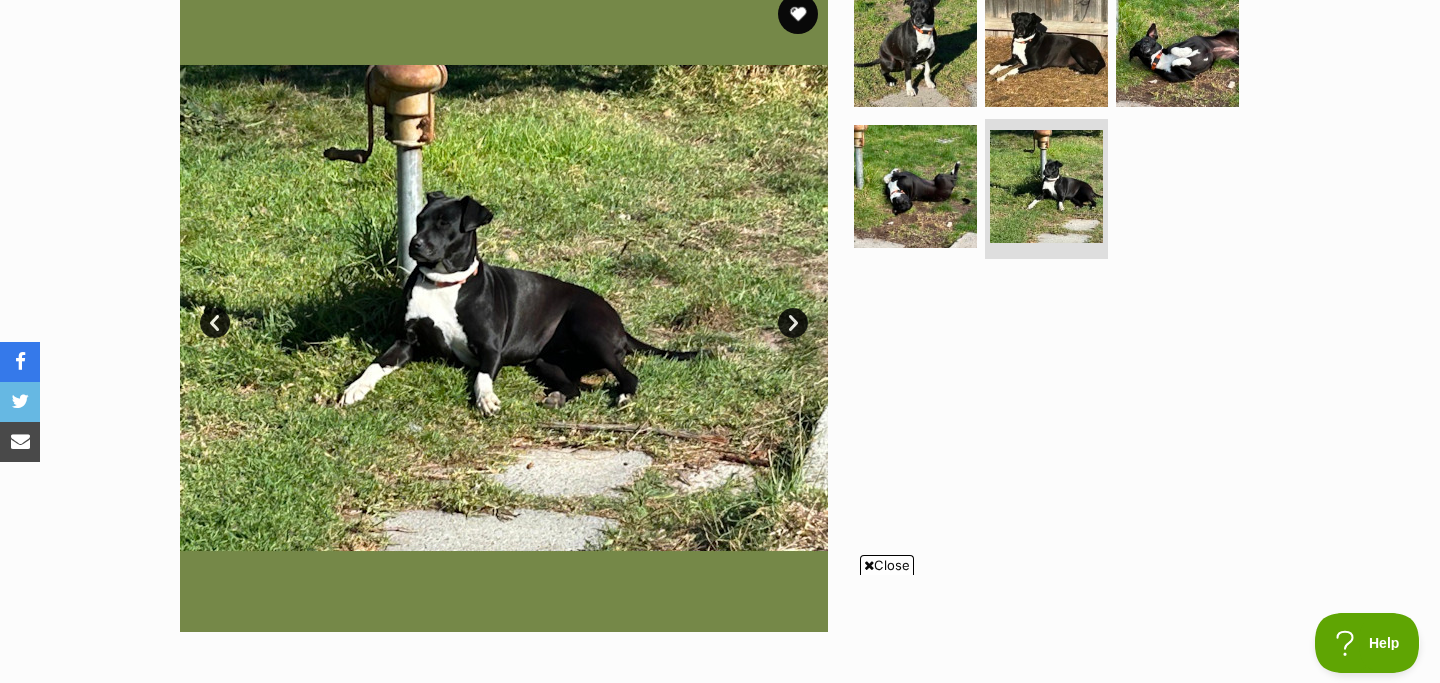scroll, scrollTop: 405, scrollLeft: 0, axis: vertical 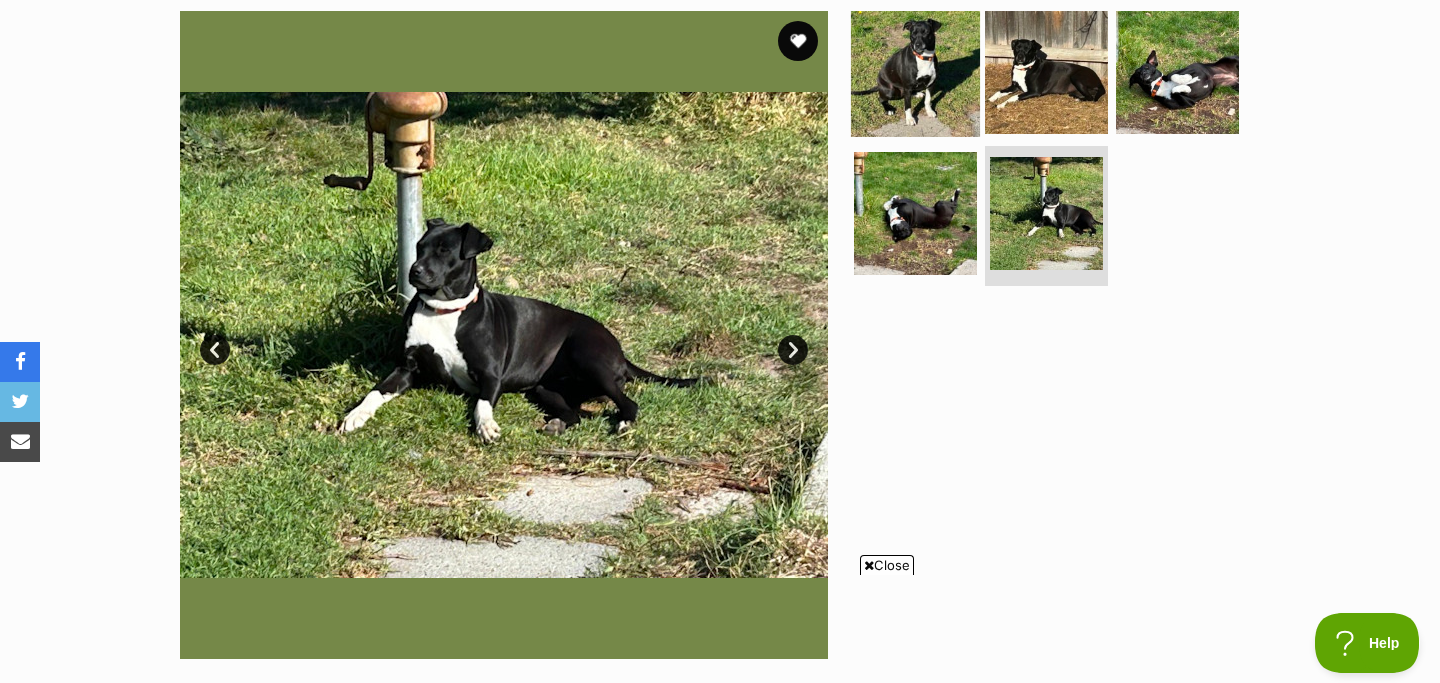 click at bounding box center (915, 71) 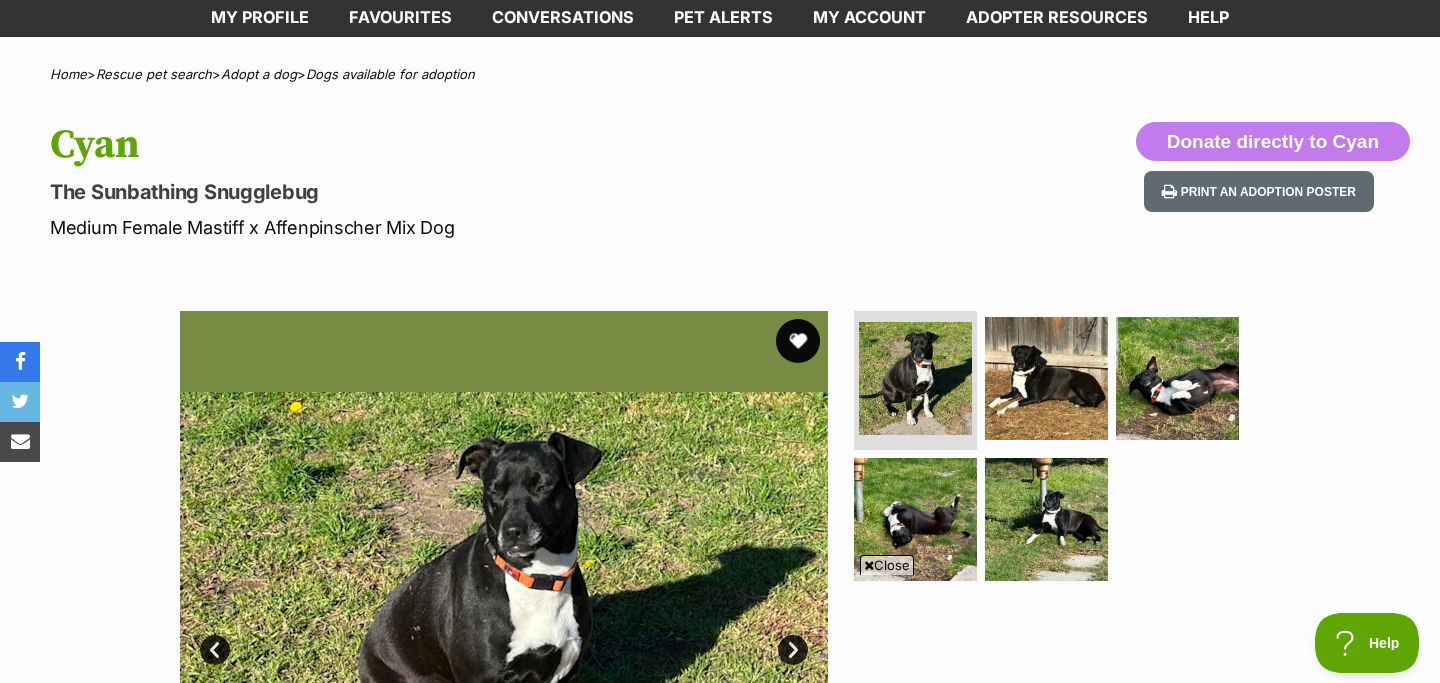 scroll, scrollTop: 104, scrollLeft: 0, axis: vertical 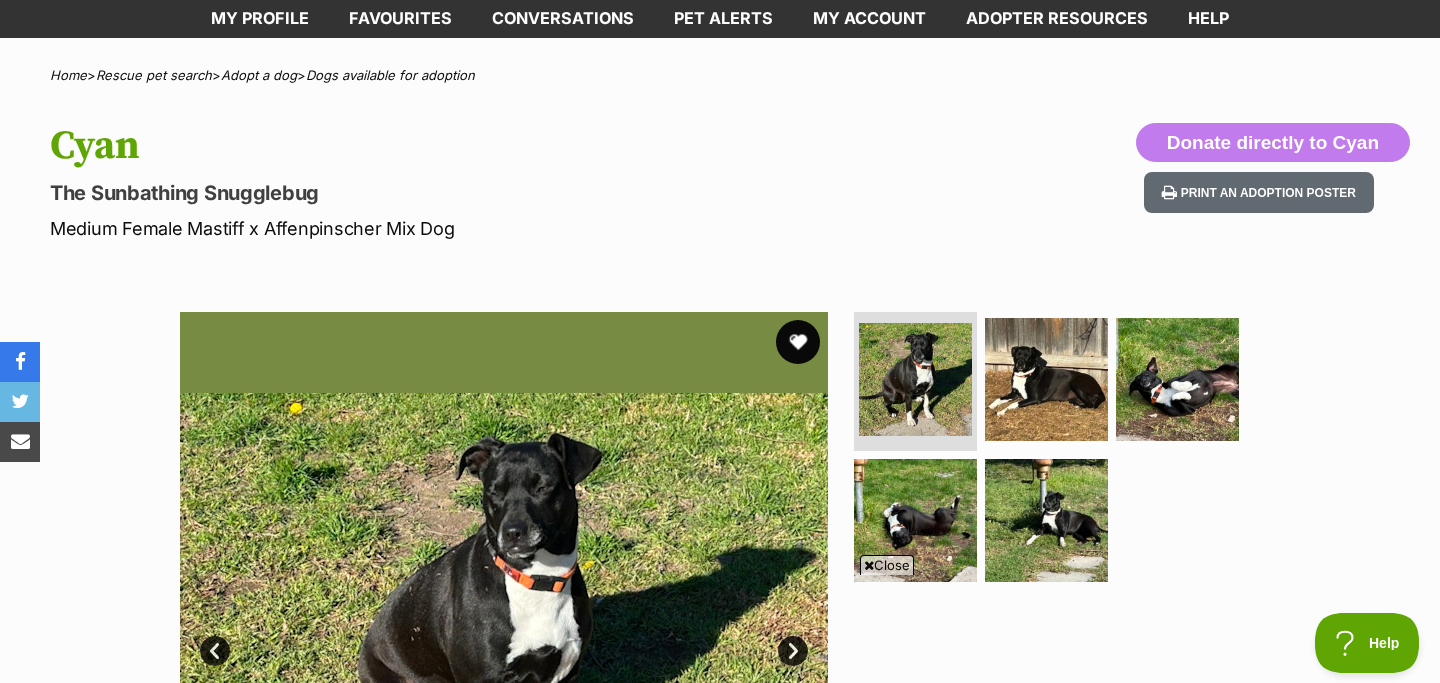 click at bounding box center [798, 342] 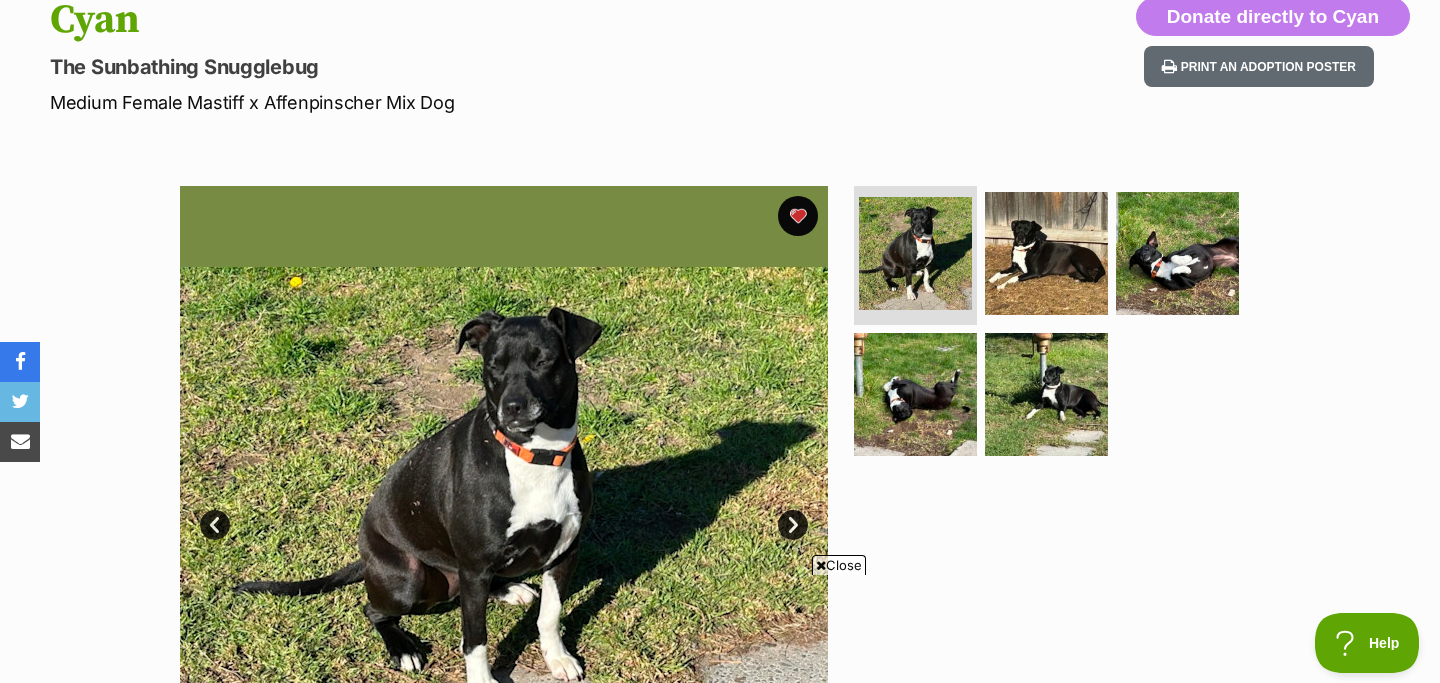 scroll, scrollTop: 0, scrollLeft: 0, axis: both 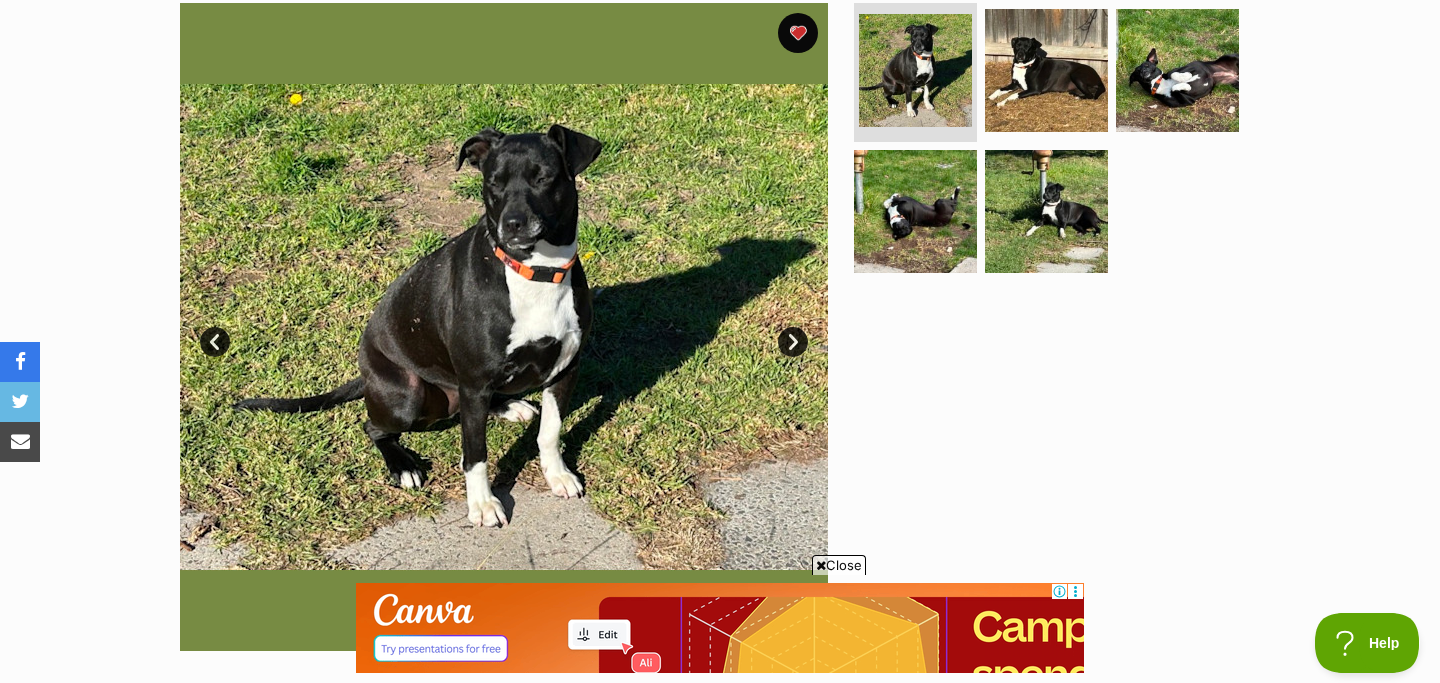 click on "Next" at bounding box center (793, 342) 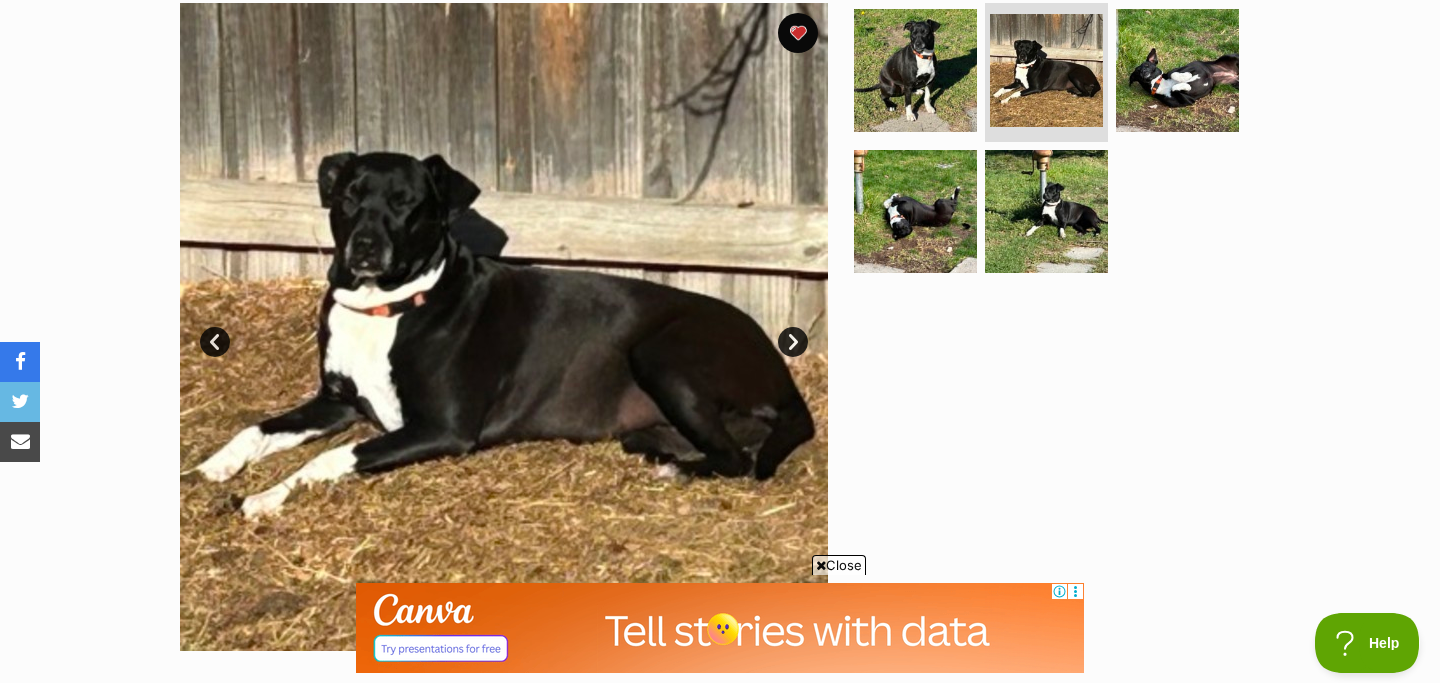 click on "Next" at bounding box center [793, 342] 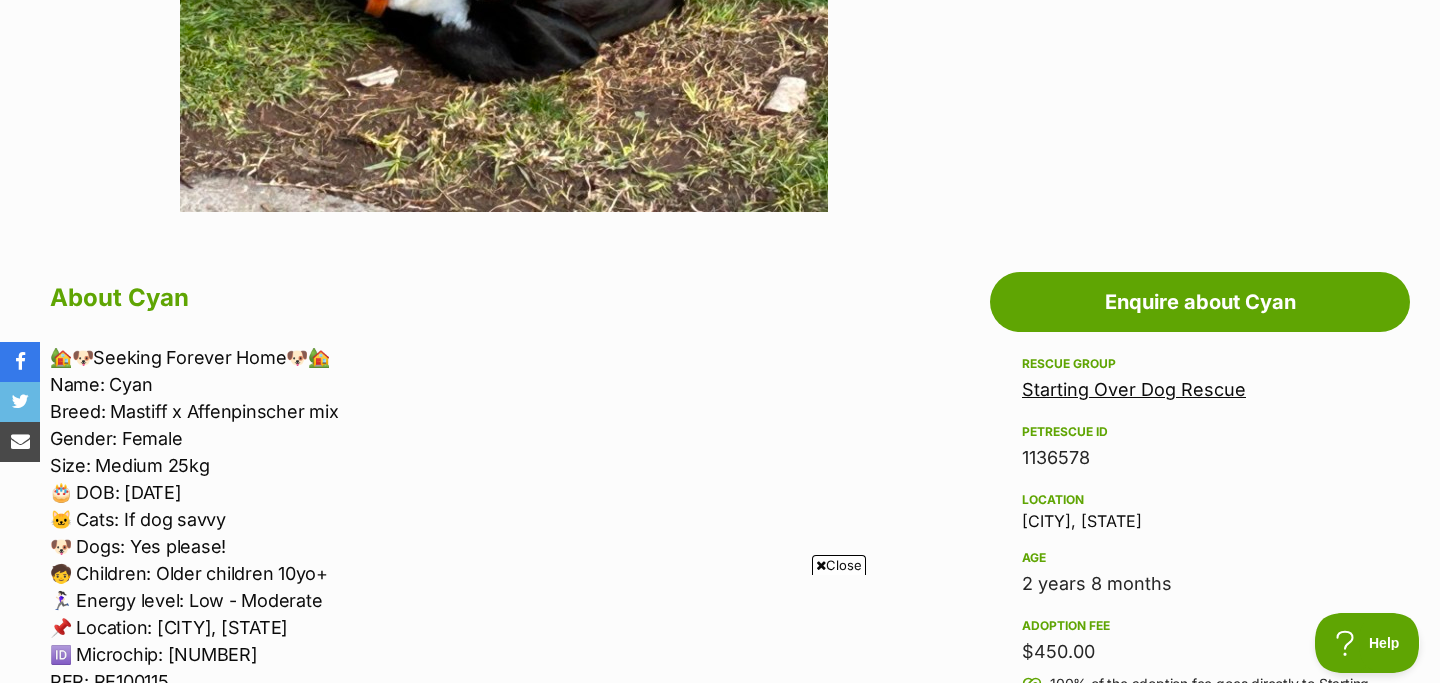 scroll, scrollTop: 474, scrollLeft: 0, axis: vertical 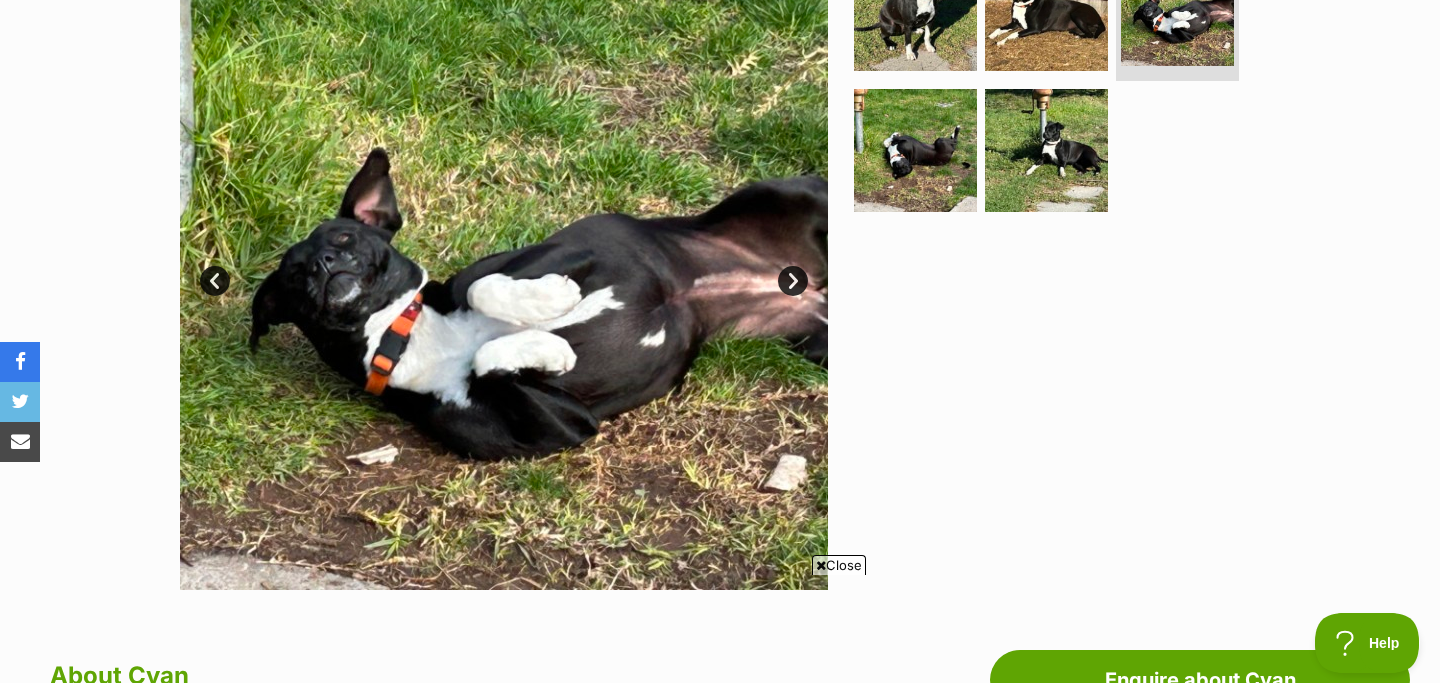 click on "Next" at bounding box center [793, 281] 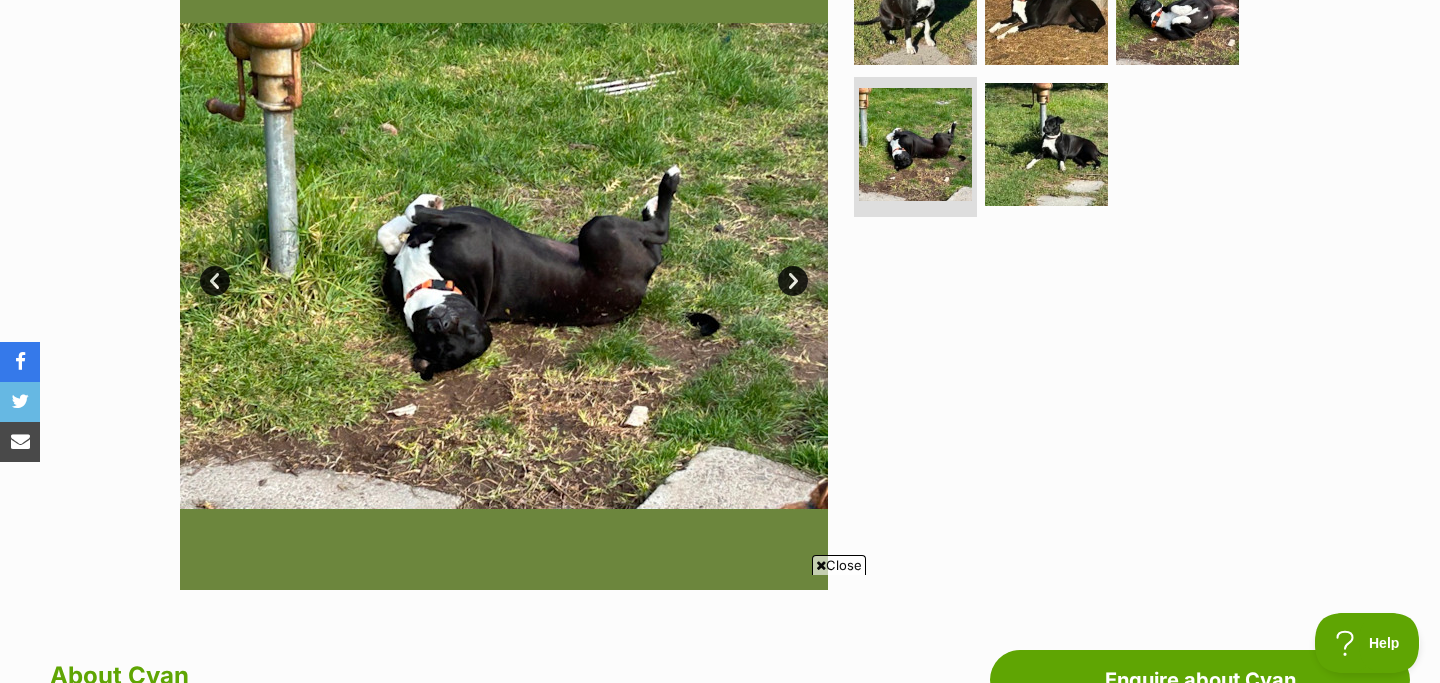click on "Next" at bounding box center (793, 281) 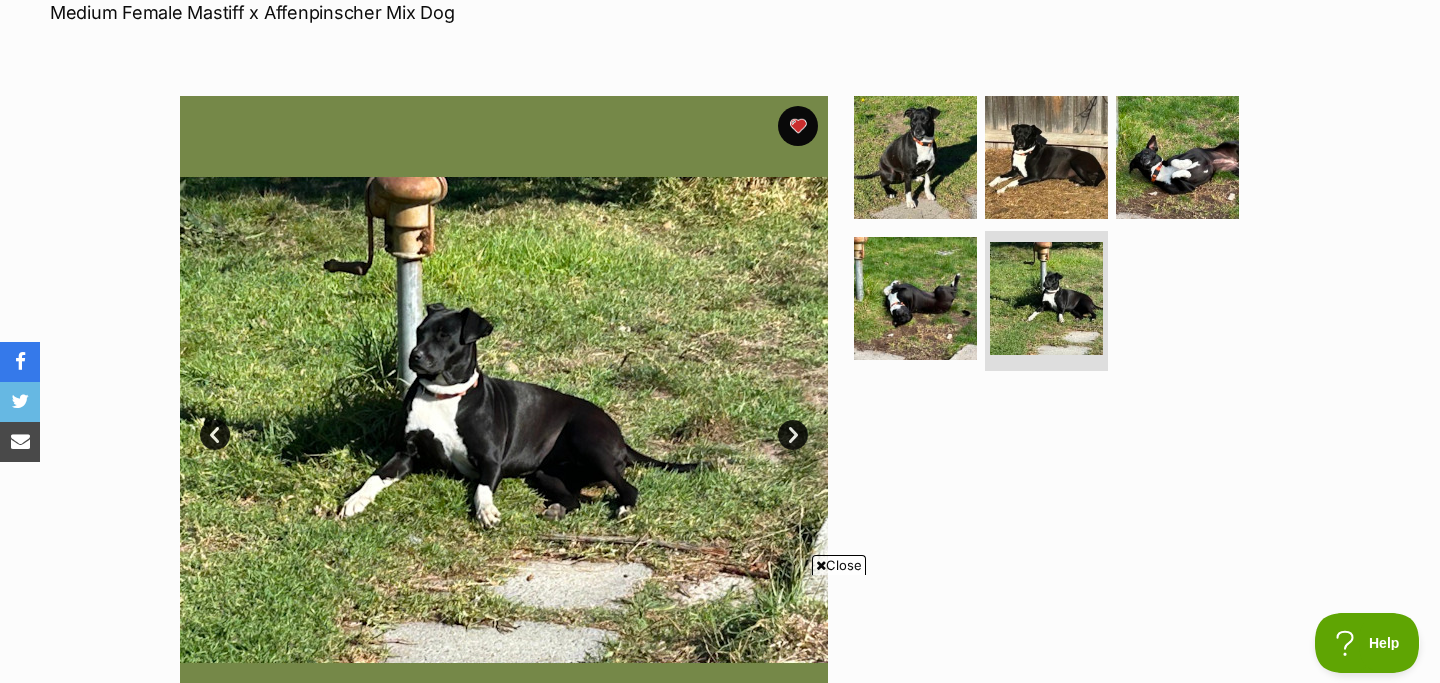 scroll, scrollTop: 370, scrollLeft: 0, axis: vertical 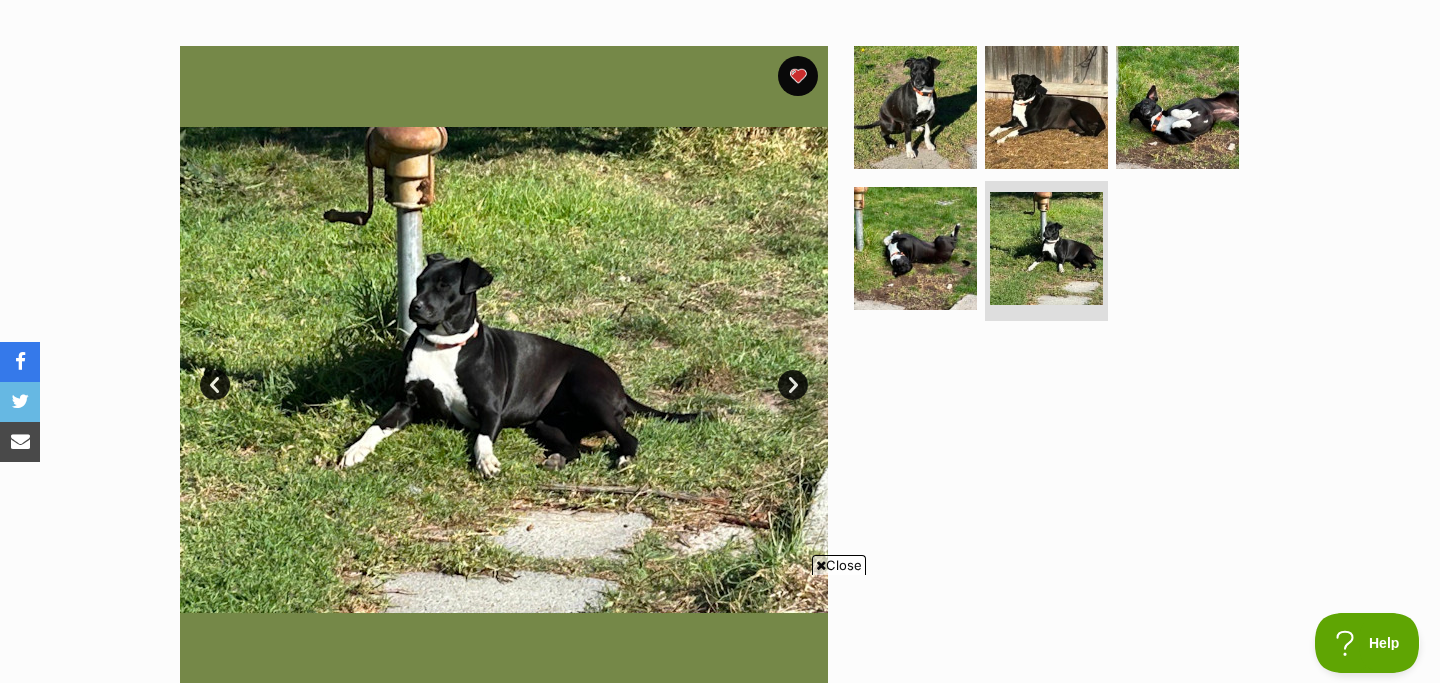 click on "Next" at bounding box center [793, 385] 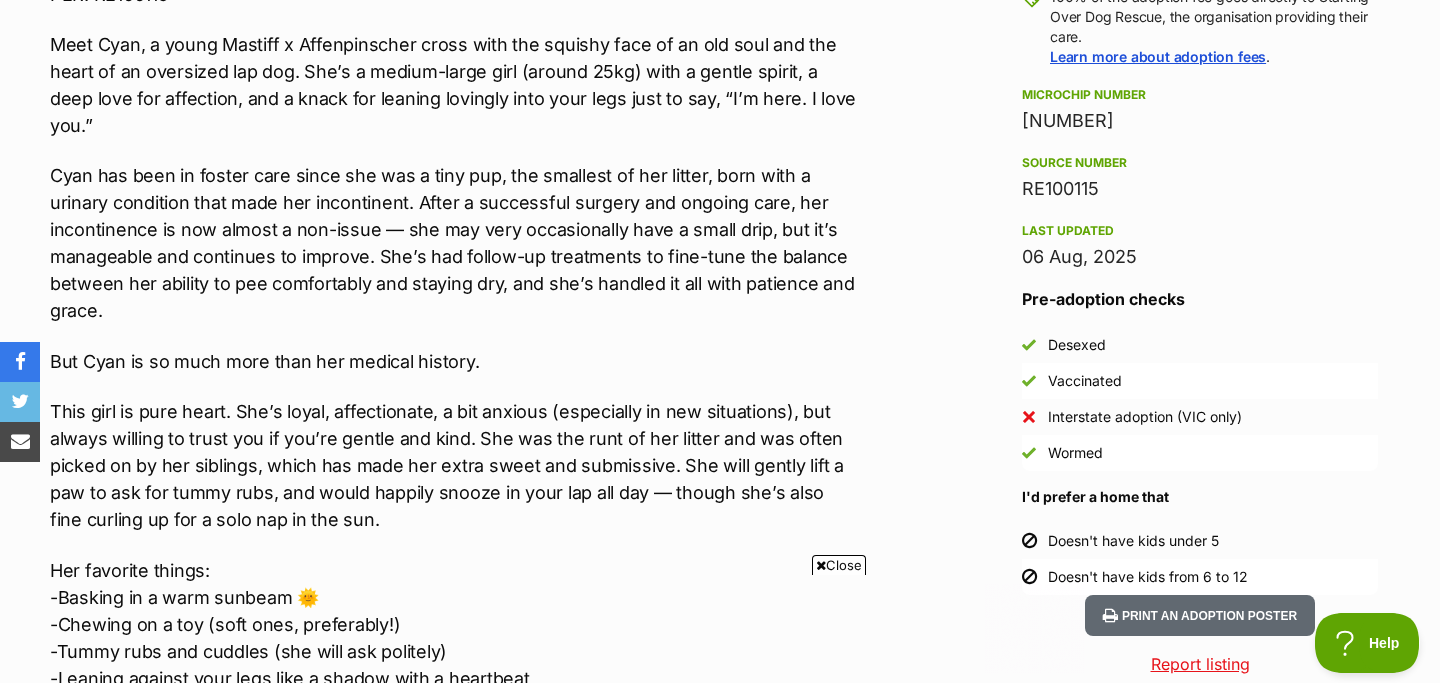 scroll, scrollTop: 0, scrollLeft: 0, axis: both 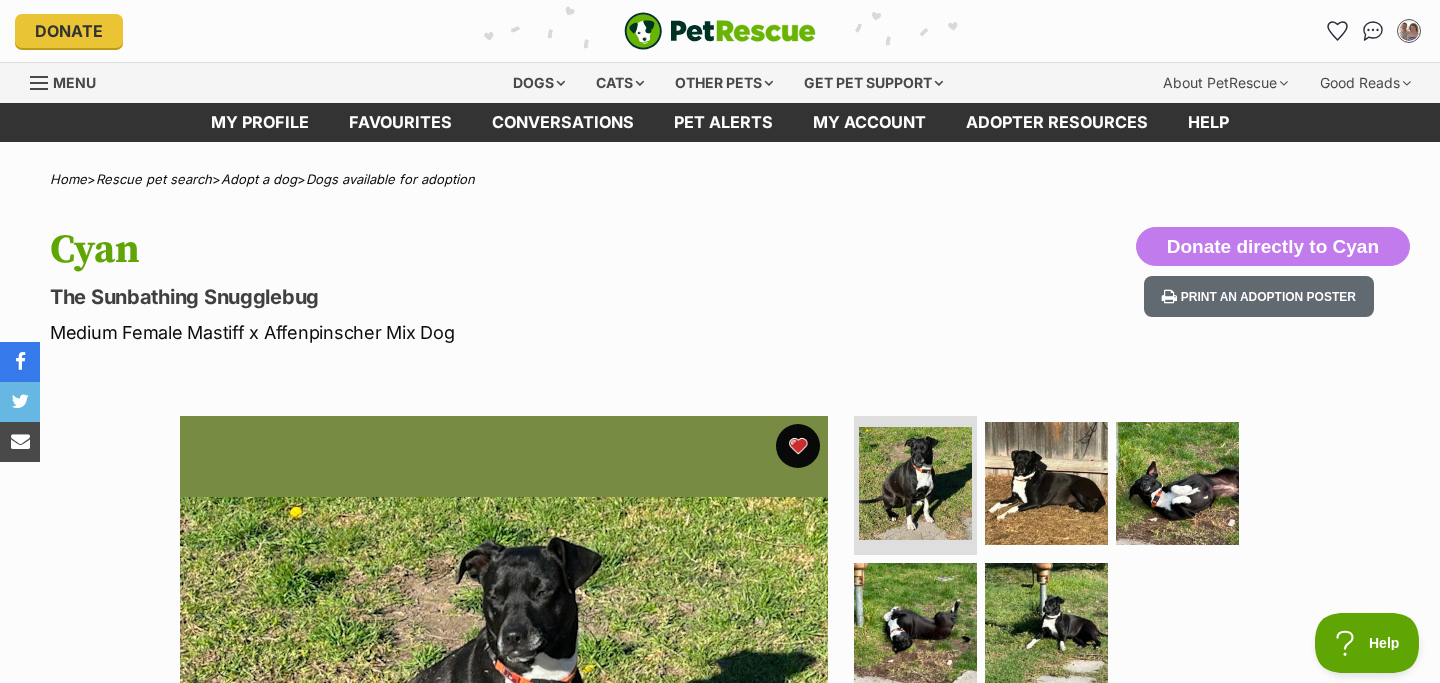 click at bounding box center [798, 446] 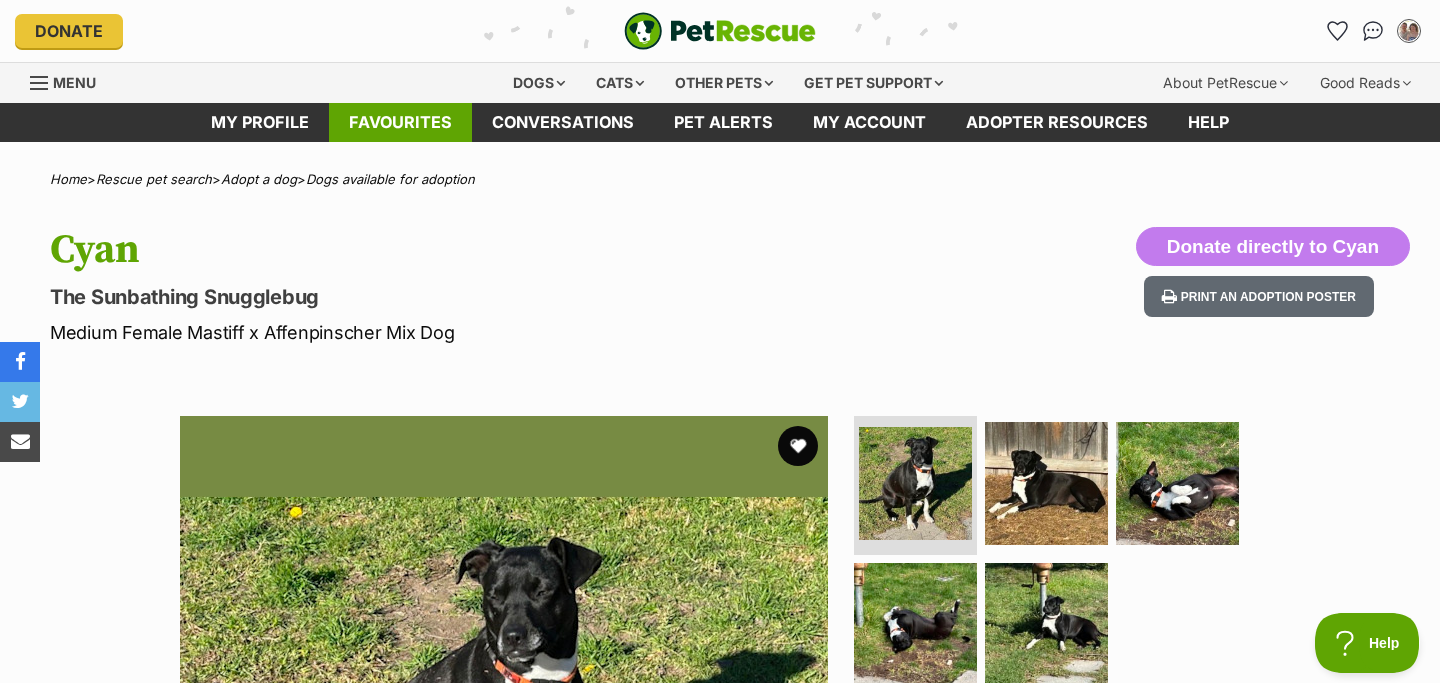 click on "Favourites" at bounding box center [400, 122] 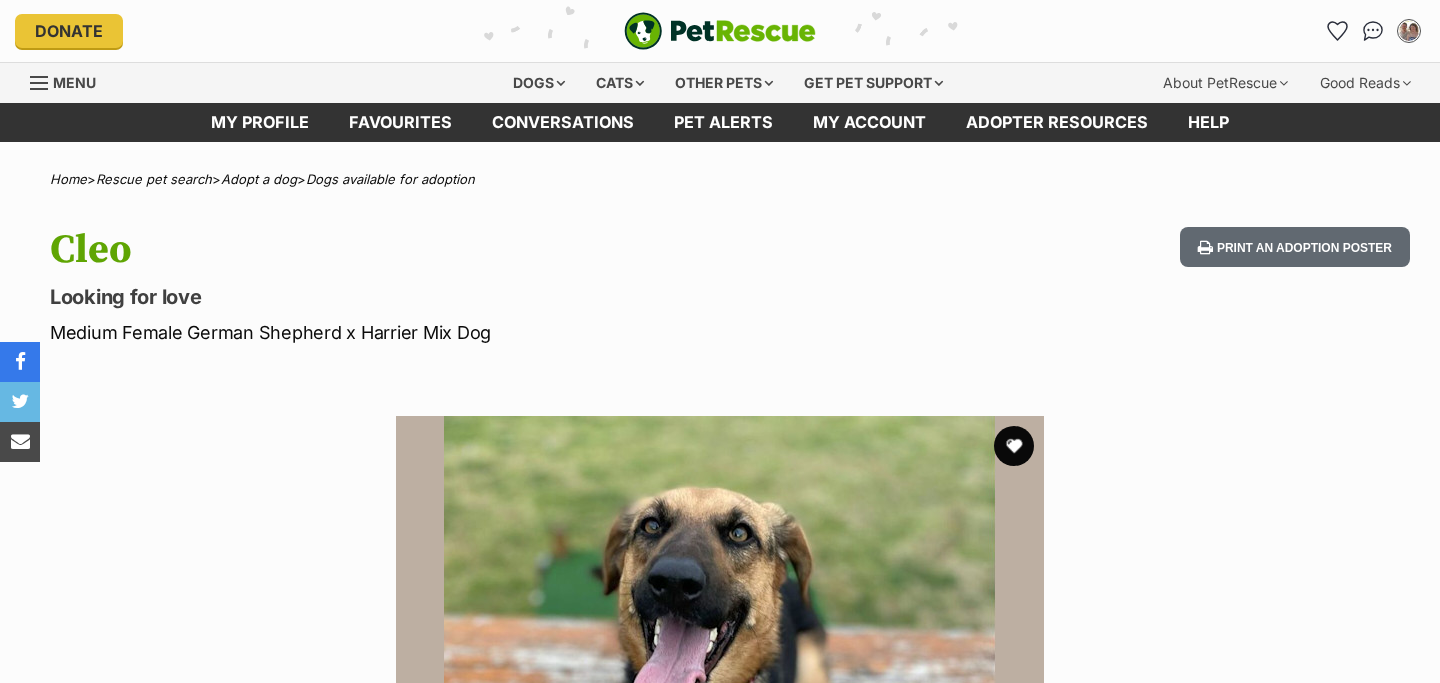 scroll, scrollTop: 0, scrollLeft: 0, axis: both 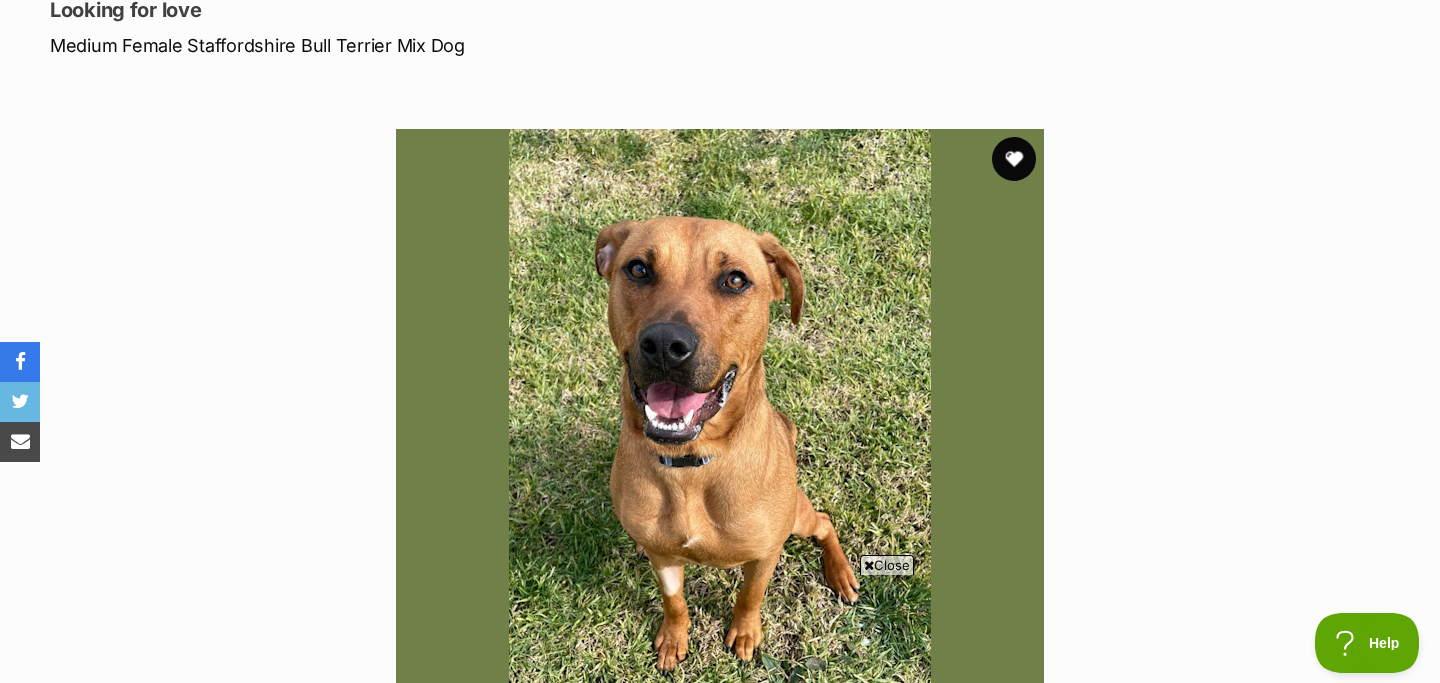 click at bounding box center (1014, 159) 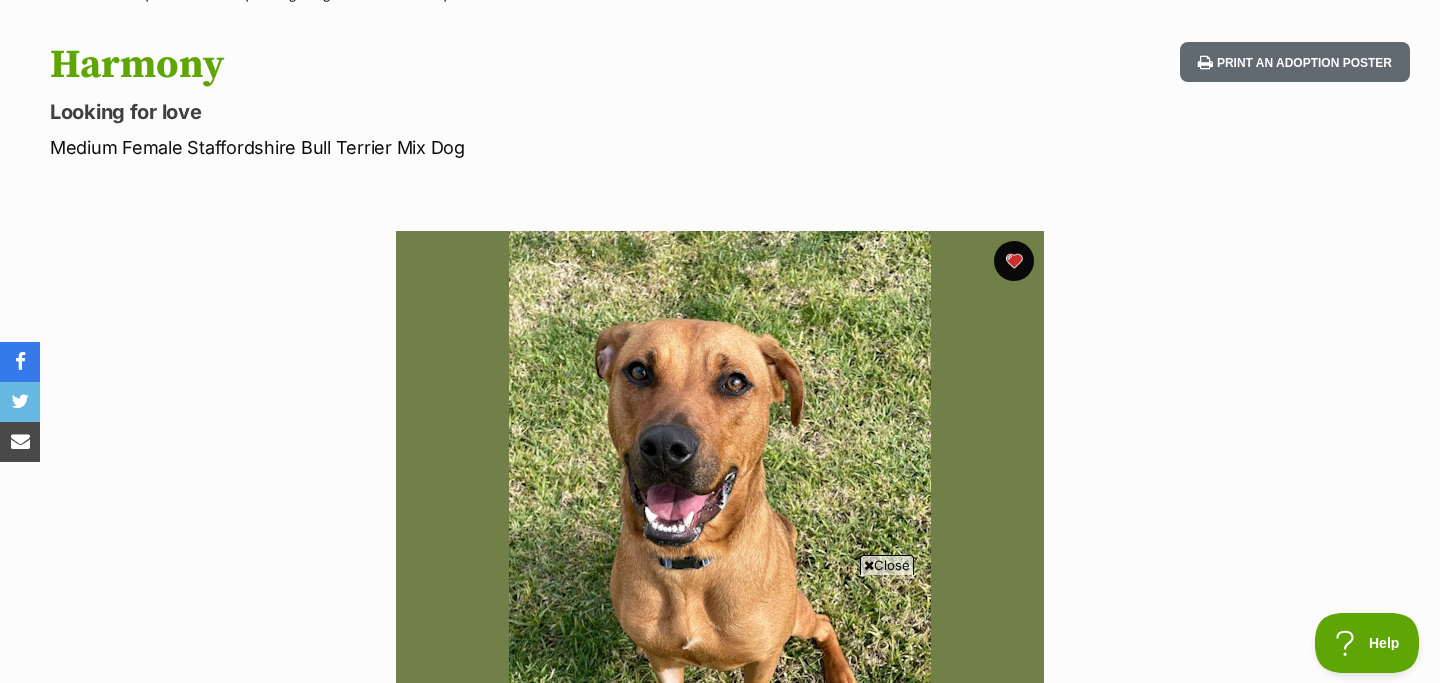 scroll, scrollTop: 184, scrollLeft: 0, axis: vertical 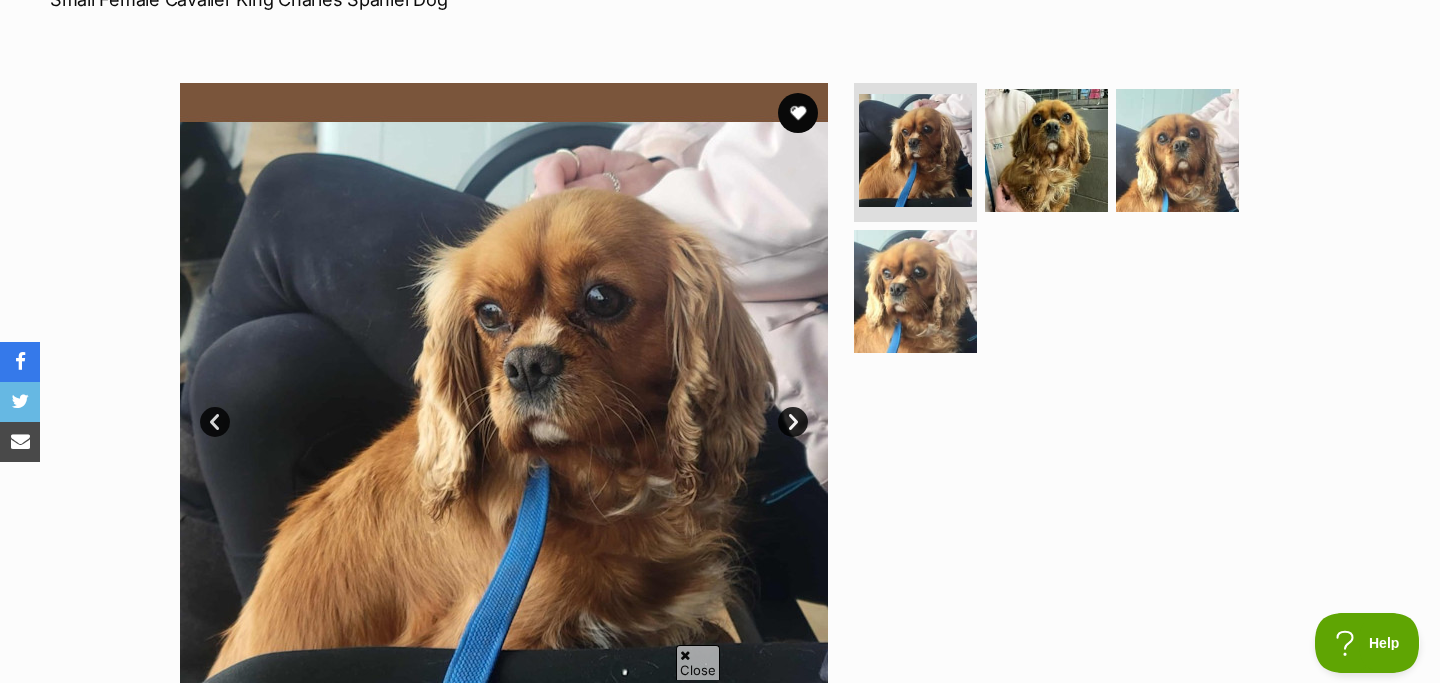 click on "Next" at bounding box center (793, 422) 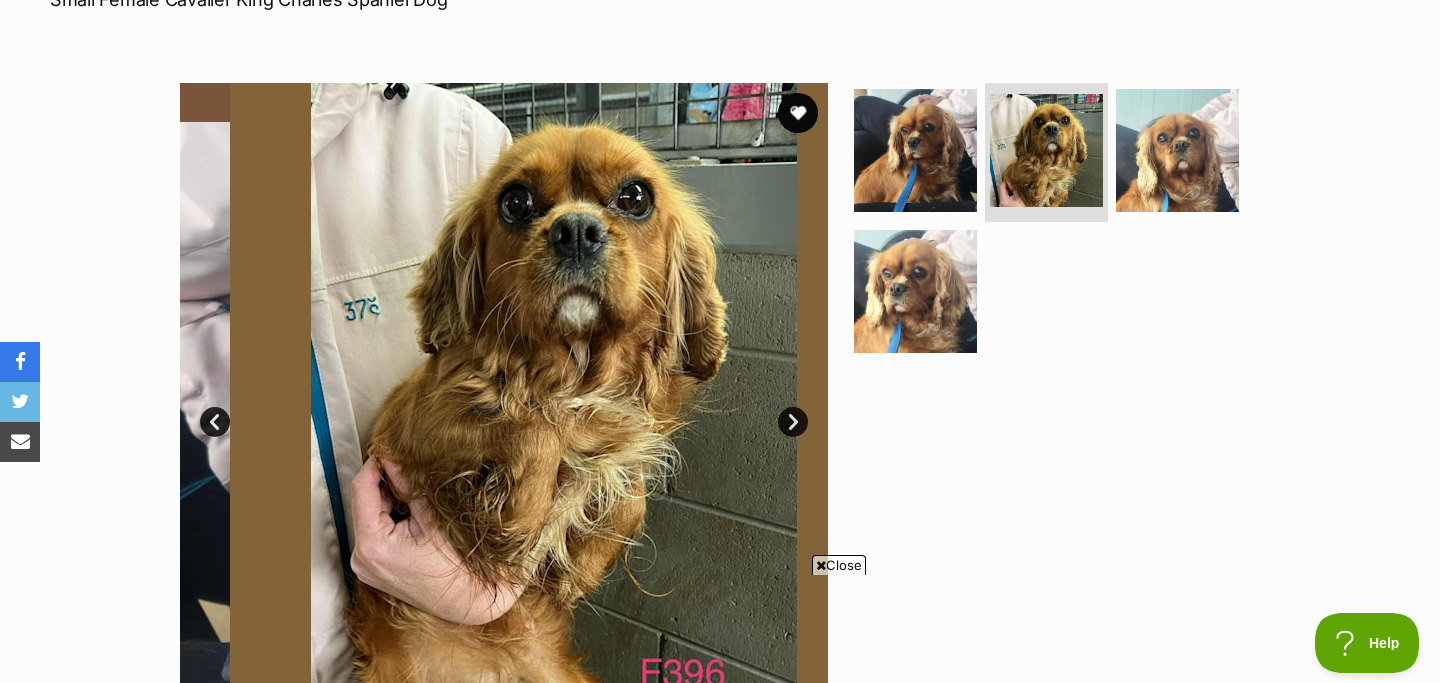scroll, scrollTop: 0, scrollLeft: 0, axis: both 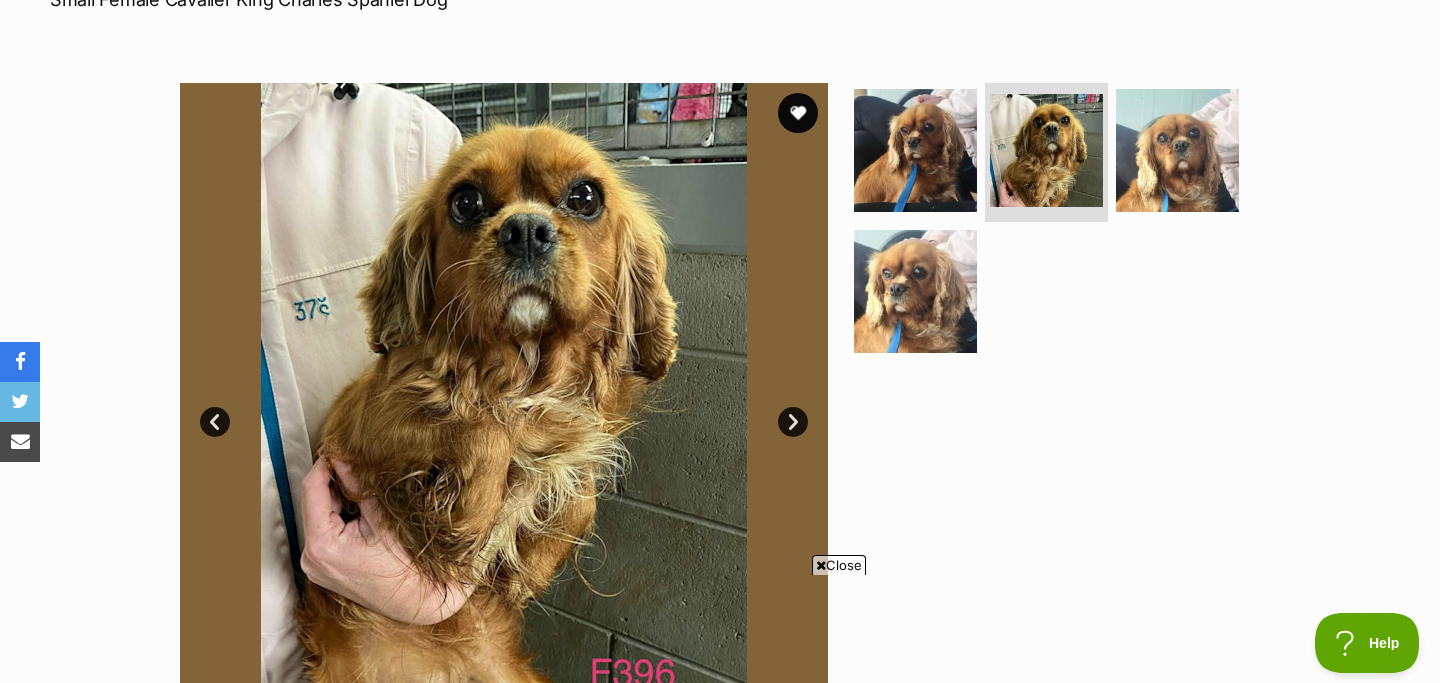 click on "Next" at bounding box center (793, 422) 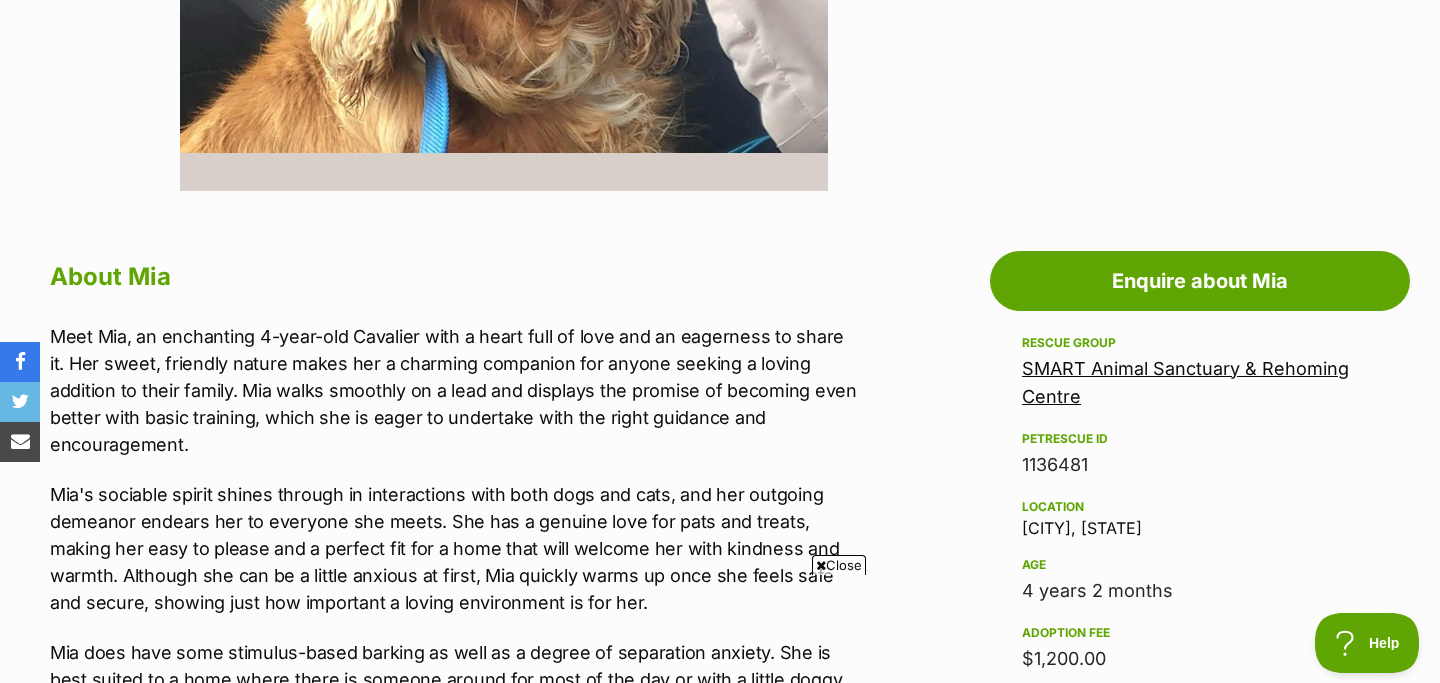 scroll, scrollTop: 1040, scrollLeft: 0, axis: vertical 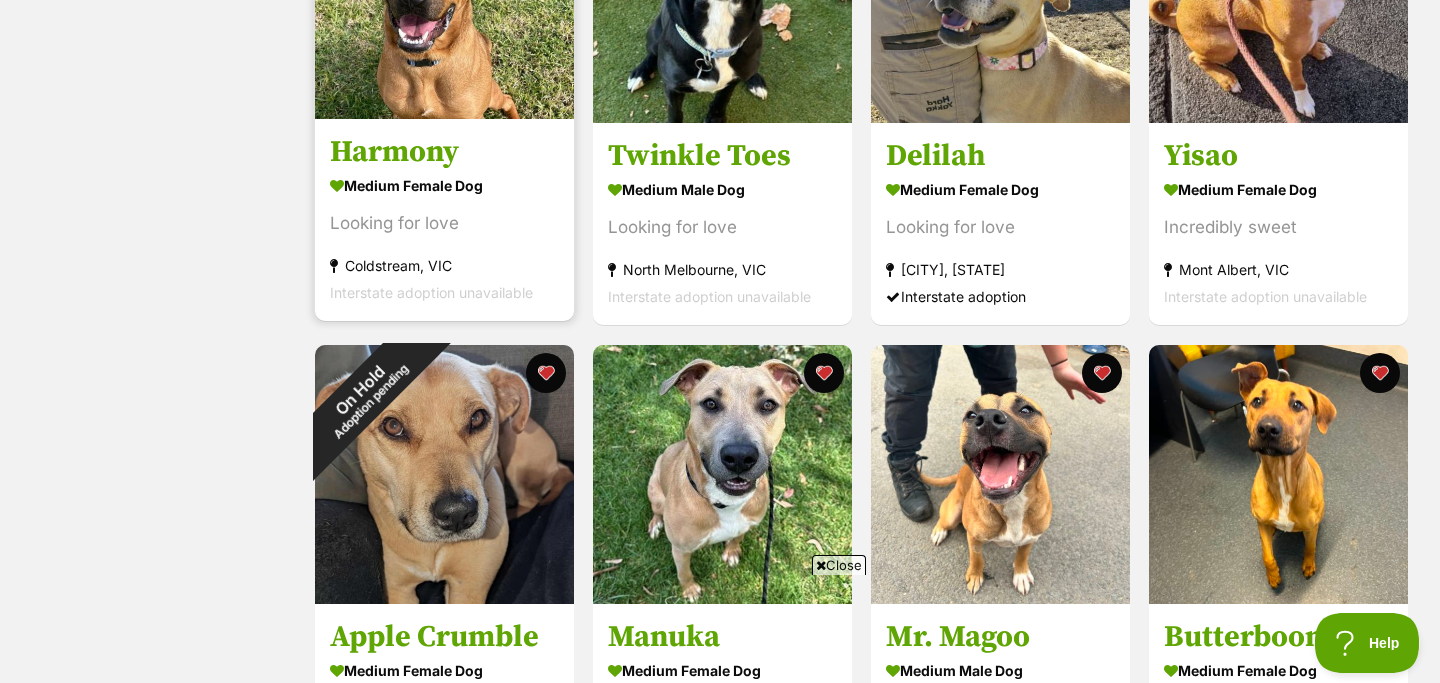click on "Coldstream, VIC" at bounding box center [444, 266] 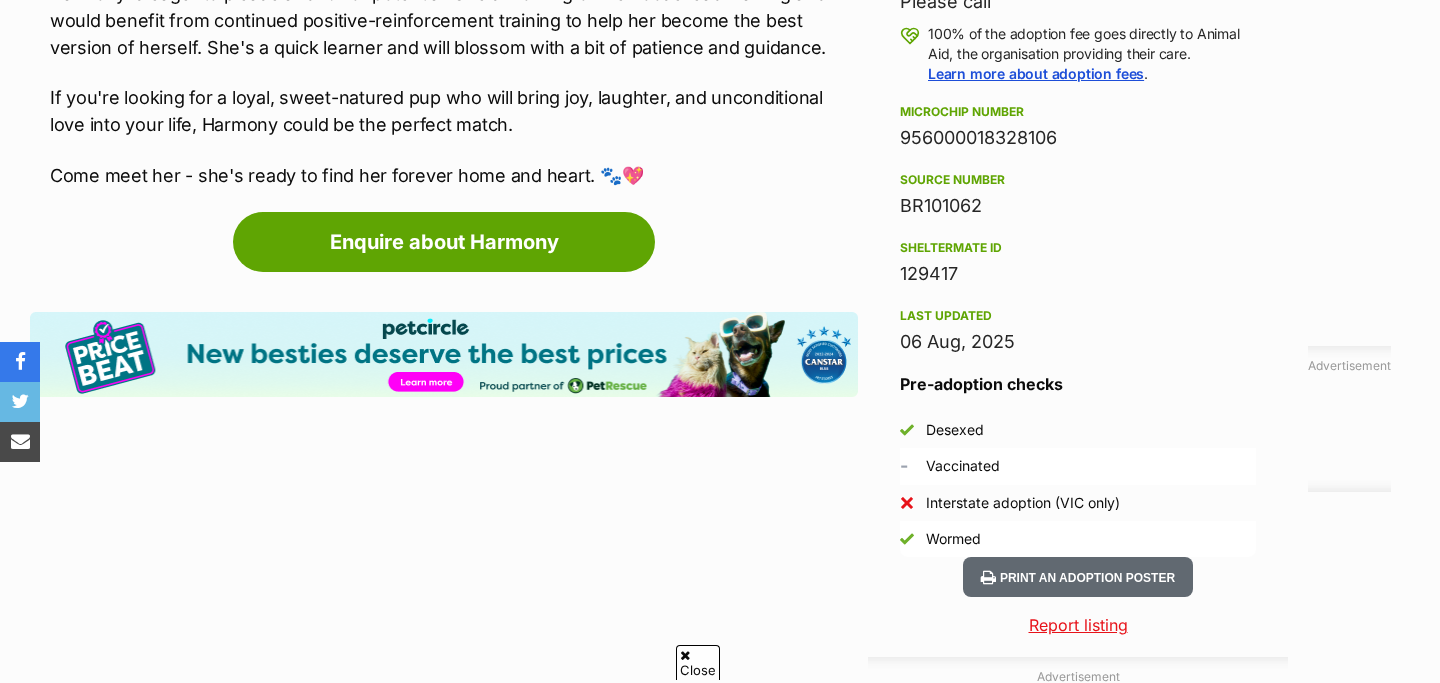 scroll, scrollTop: 1280, scrollLeft: 0, axis: vertical 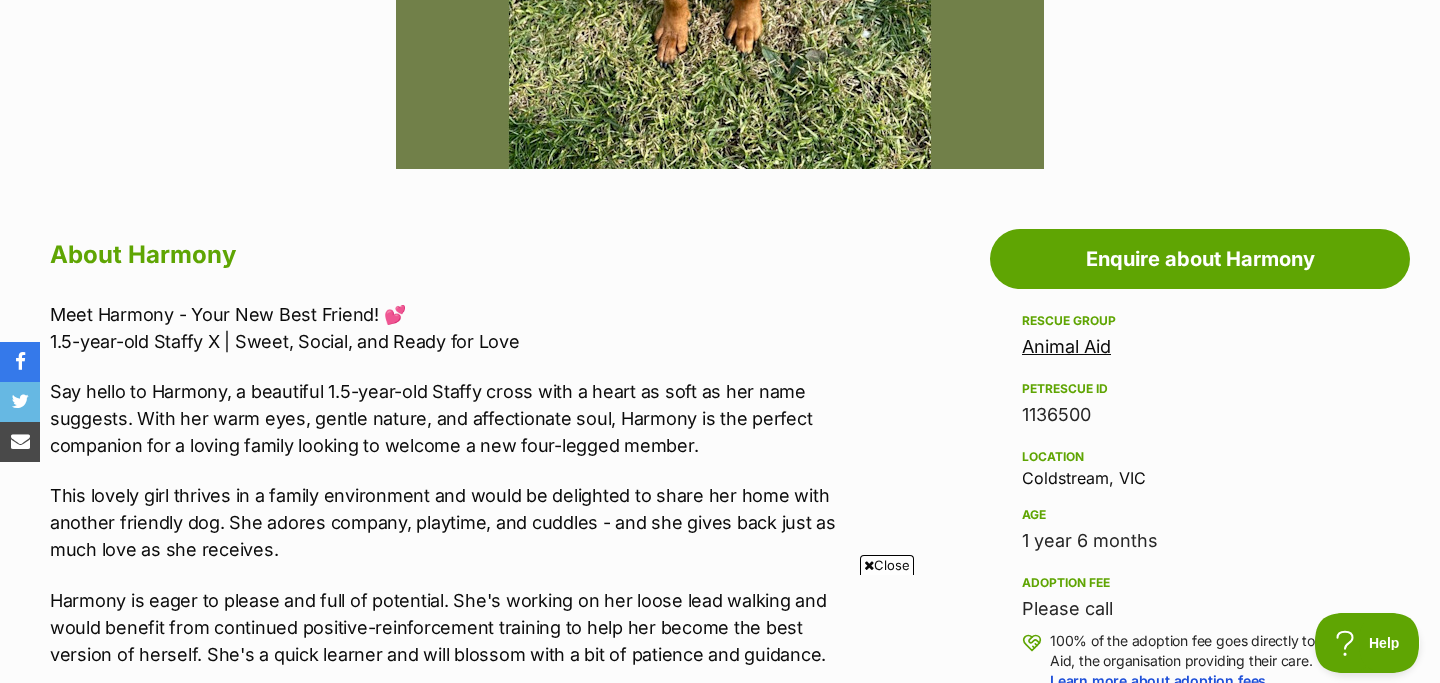 click on "Animal Aid" at bounding box center (1066, 346) 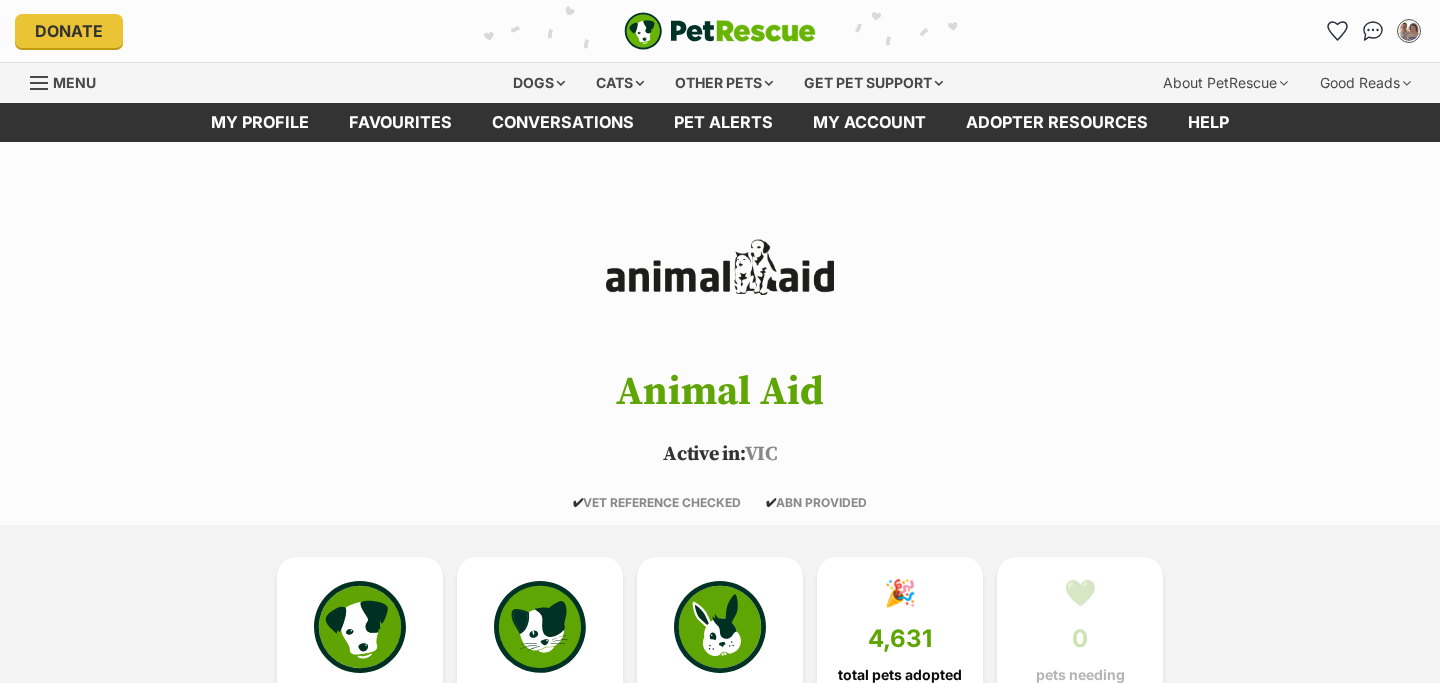 scroll, scrollTop: 294, scrollLeft: 0, axis: vertical 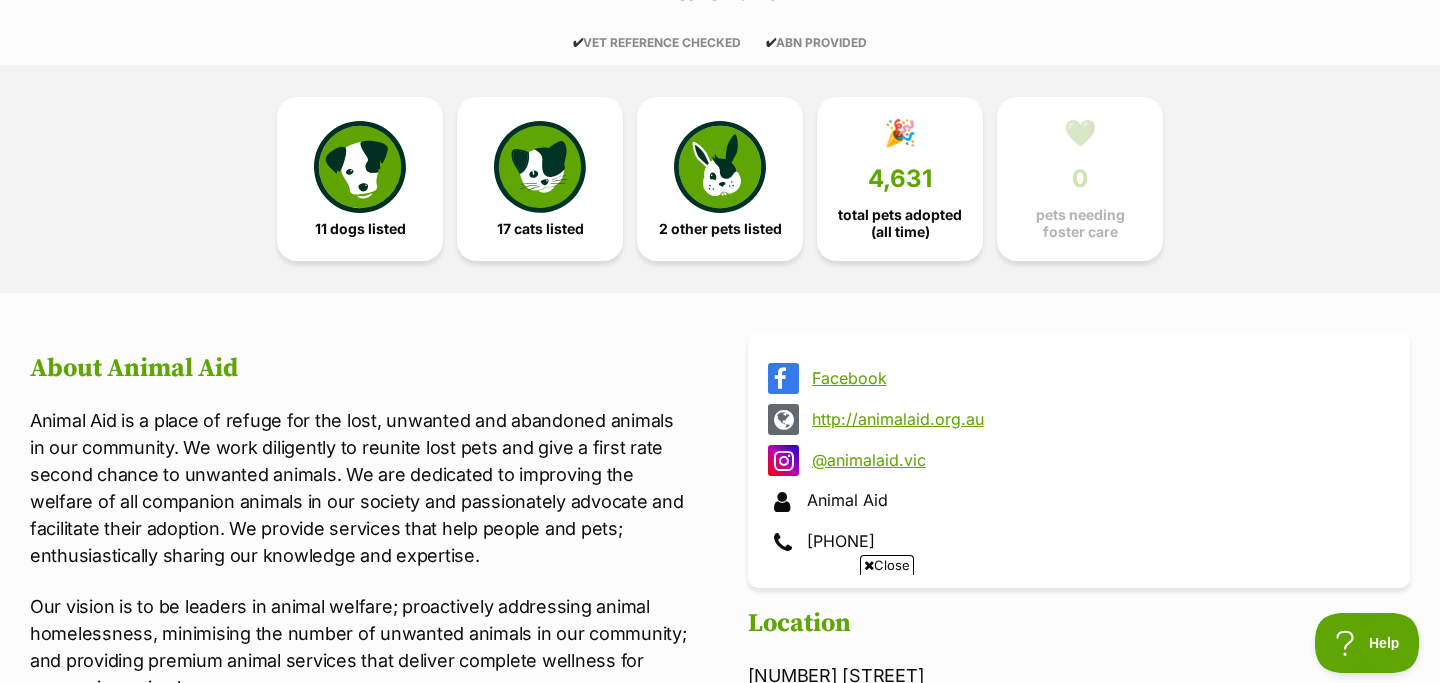 click on "http://animalaid.org.au" at bounding box center [1097, 419] 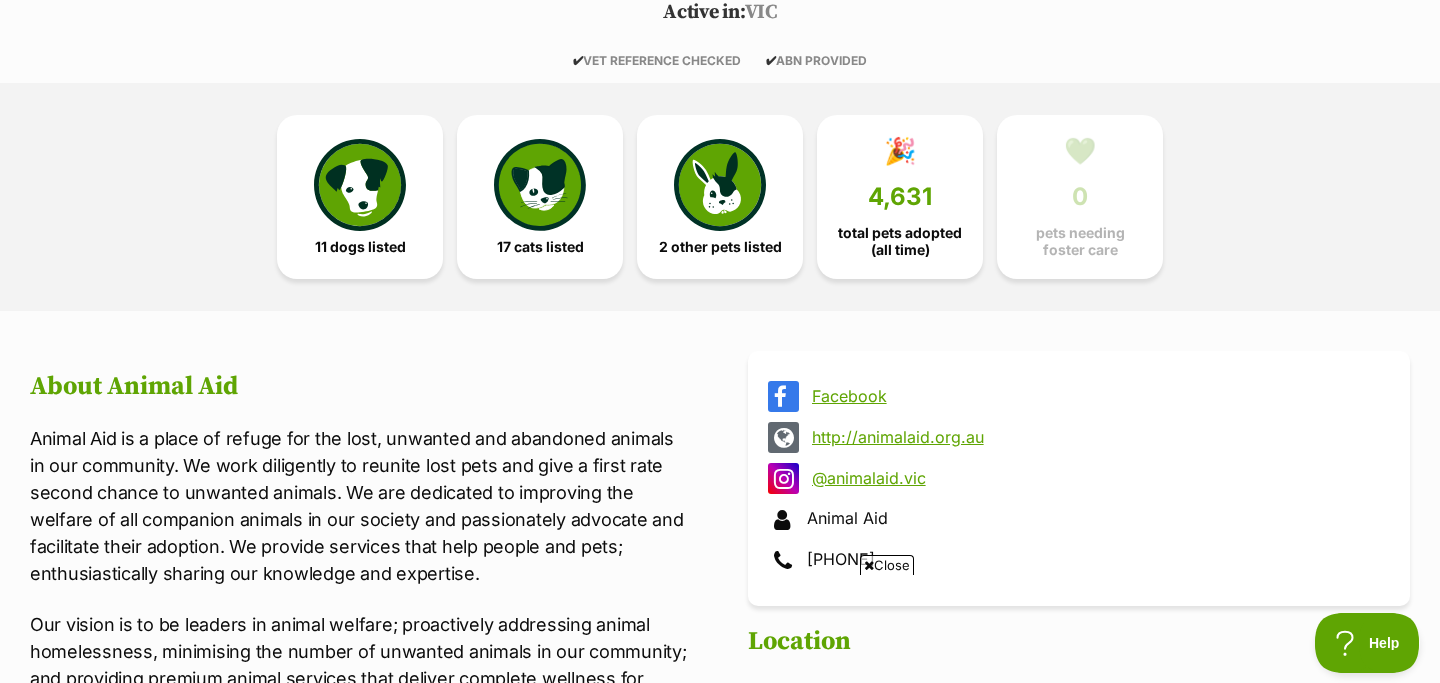 scroll, scrollTop: 391, scrollLeft: 0, axis: vertical 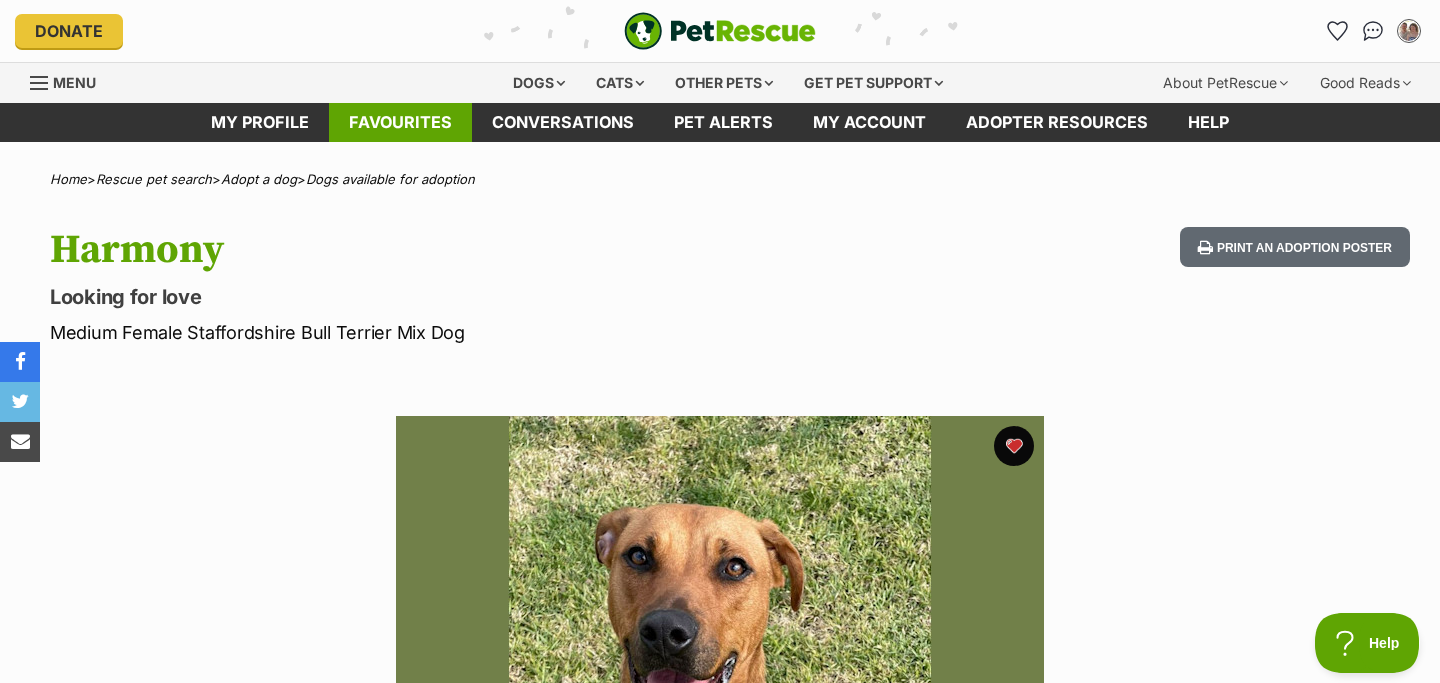 click on "Favourites" at bounding box center [400, 122] 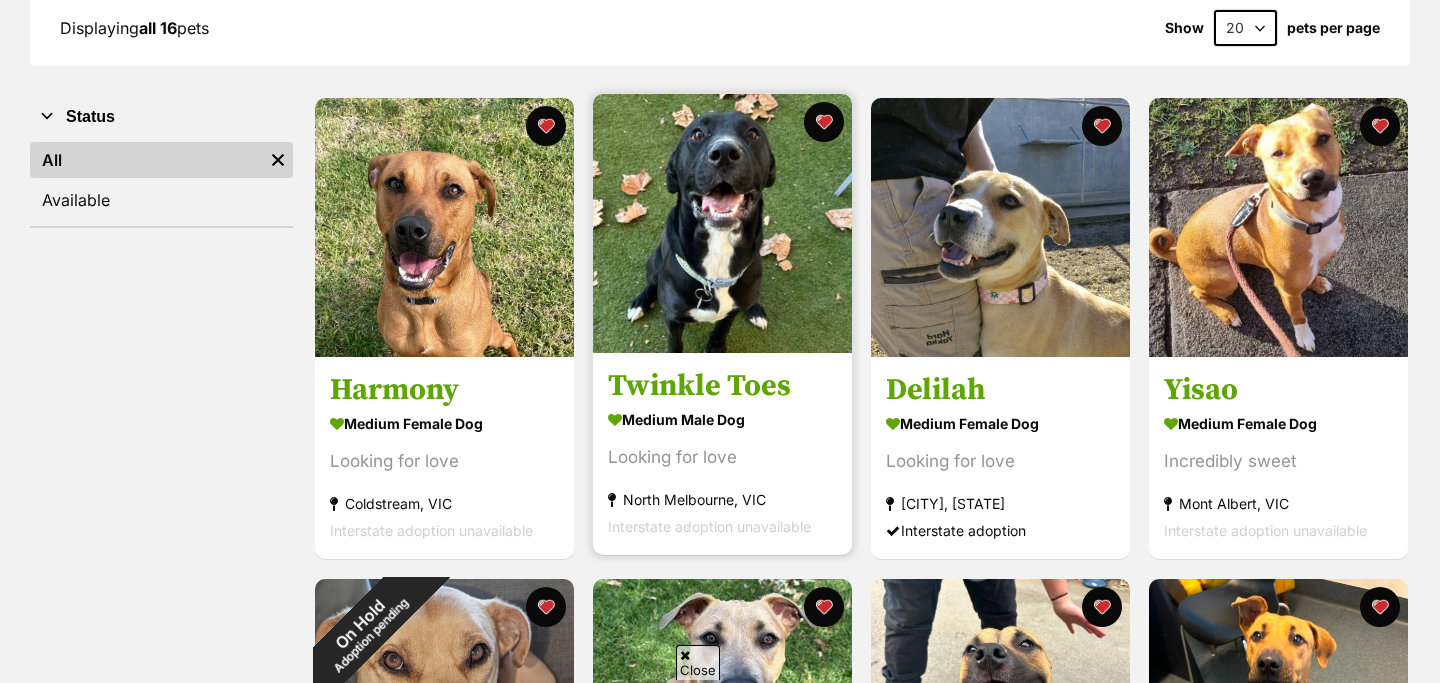 scroll, scrollTop: 311, scrollLeft: 0, axis: vertical 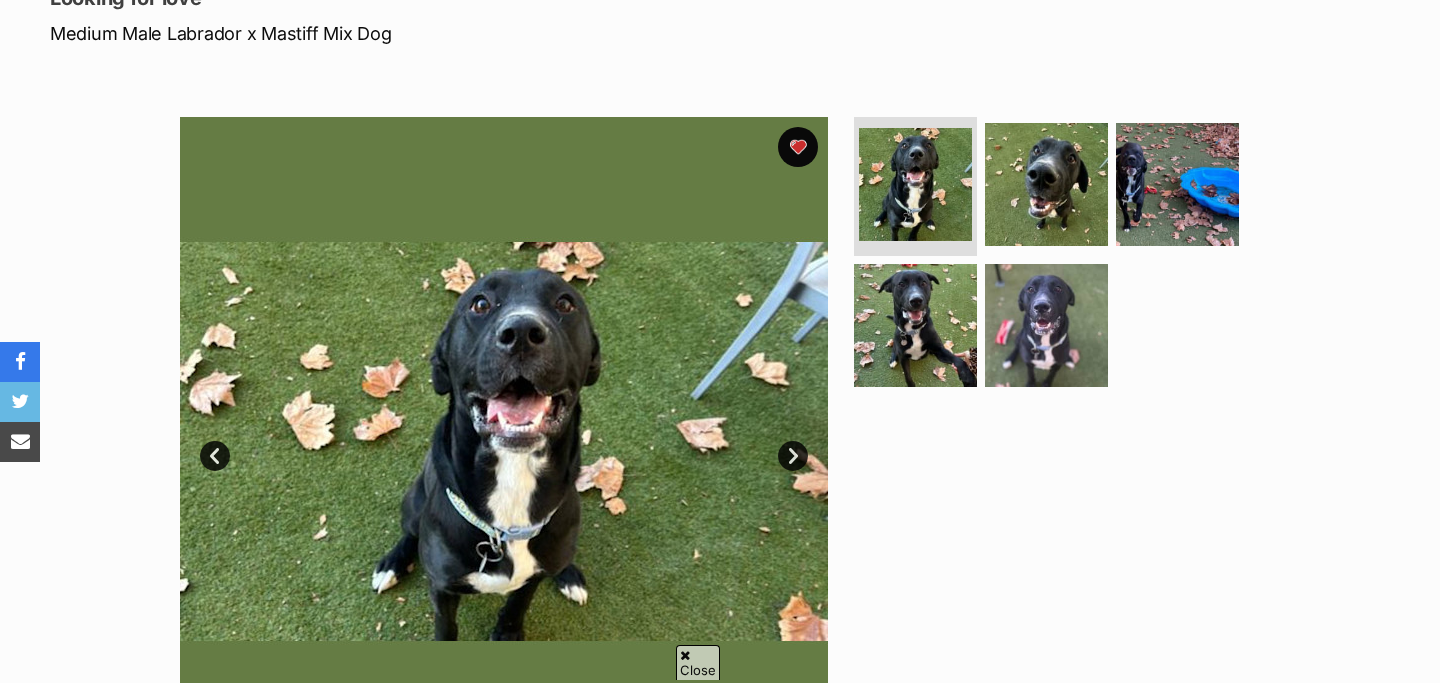 click on "Next" at bounding box center [793, 456] 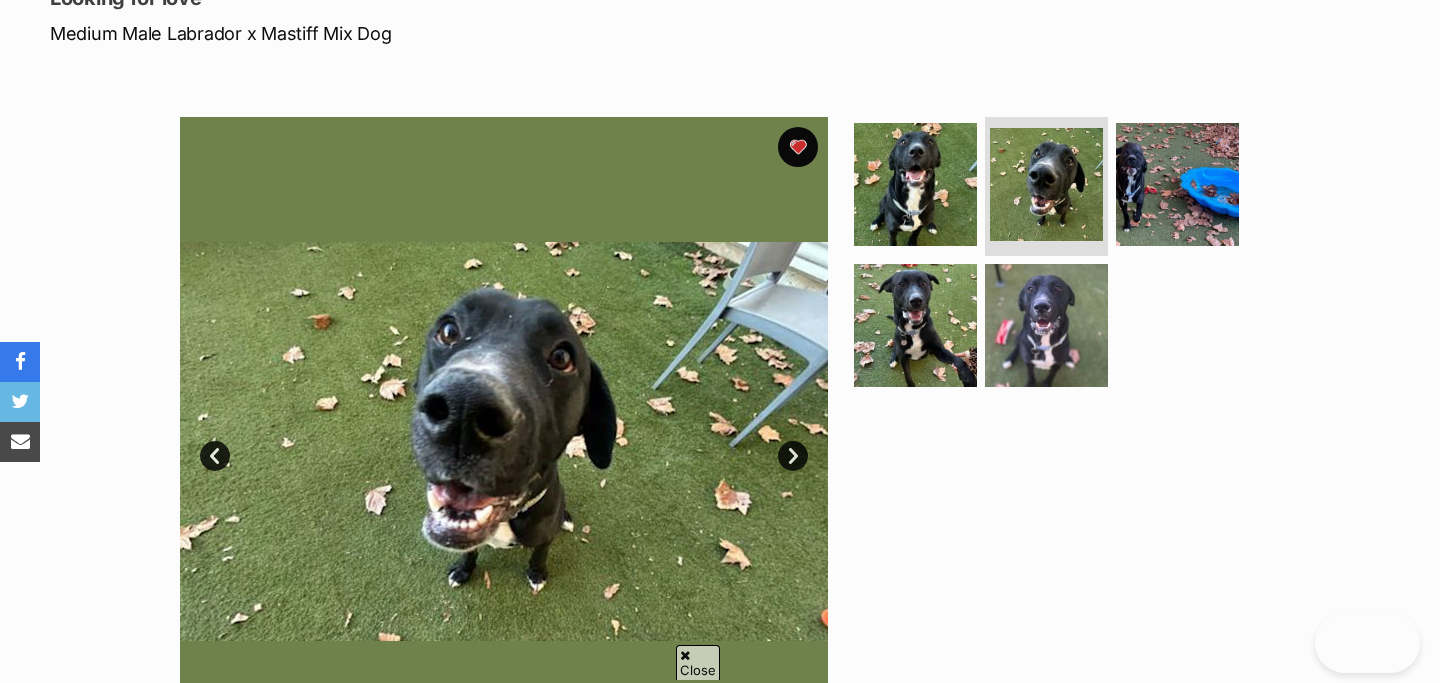 click on "Next" at bounding box center [793, 456] 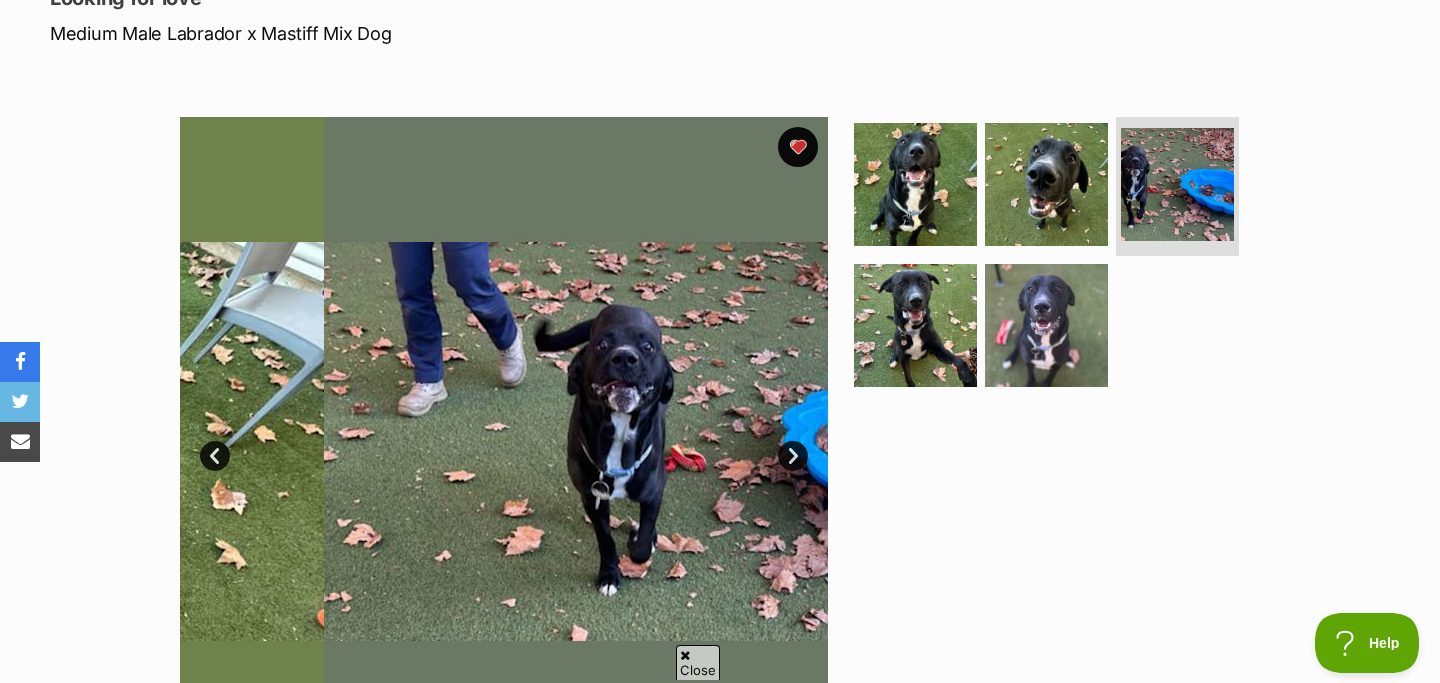 scroll, scrollTop: 0, scrollLeft: 0, axis: both 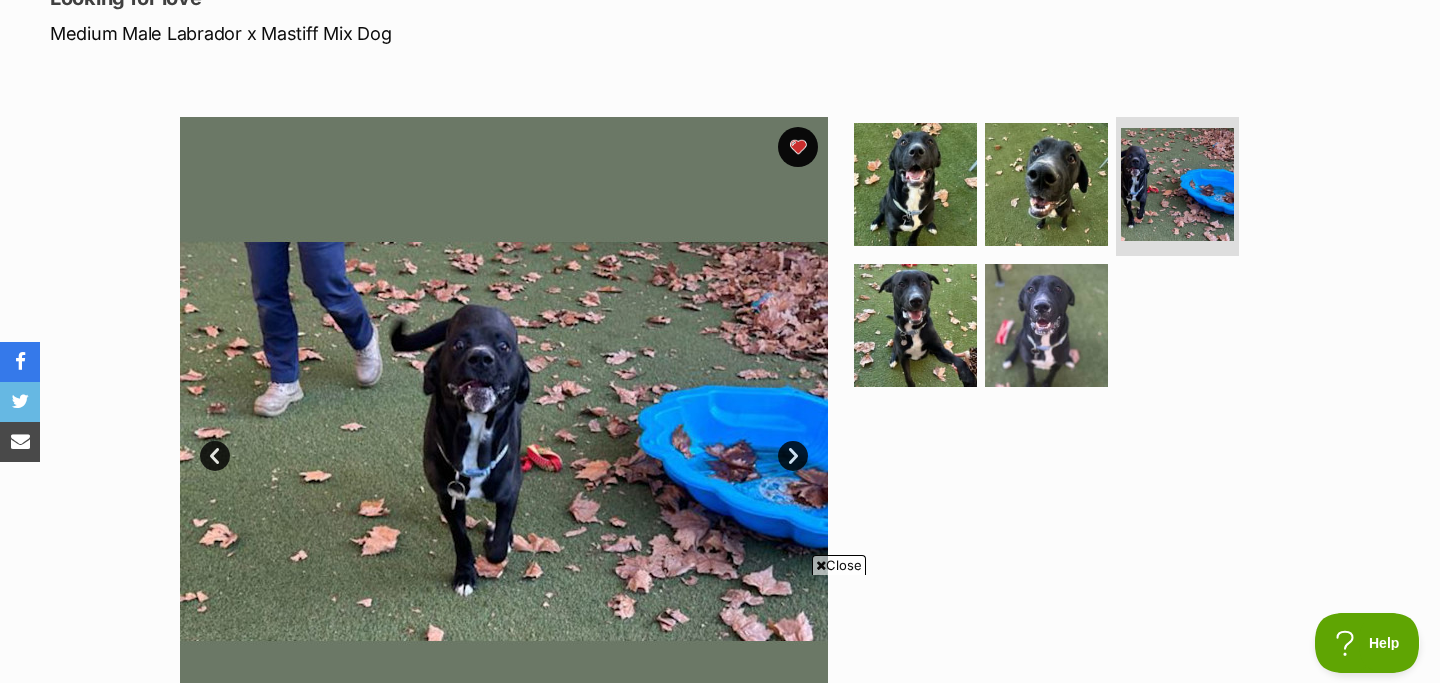 click on "Next" at bounding box center [793, 456] 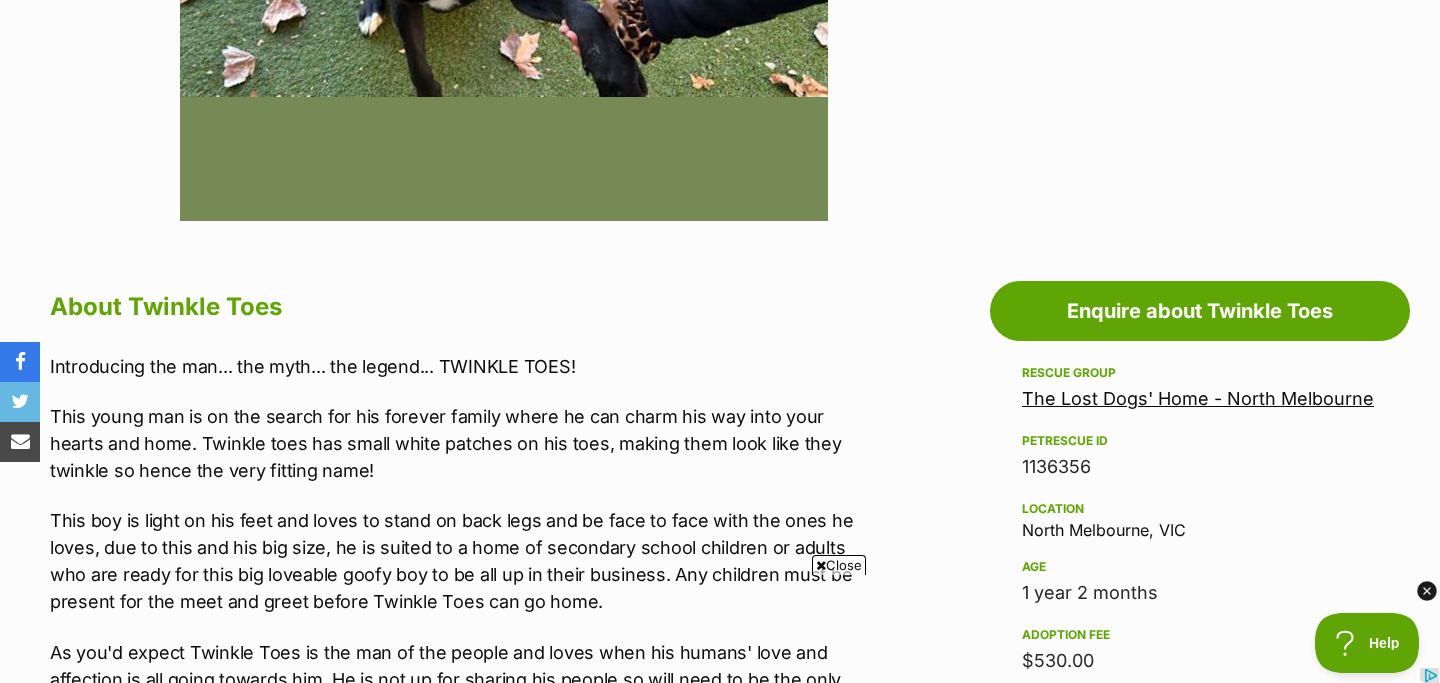 scroll, scrollTop: 0, scrollLeft: 0, axis: both 